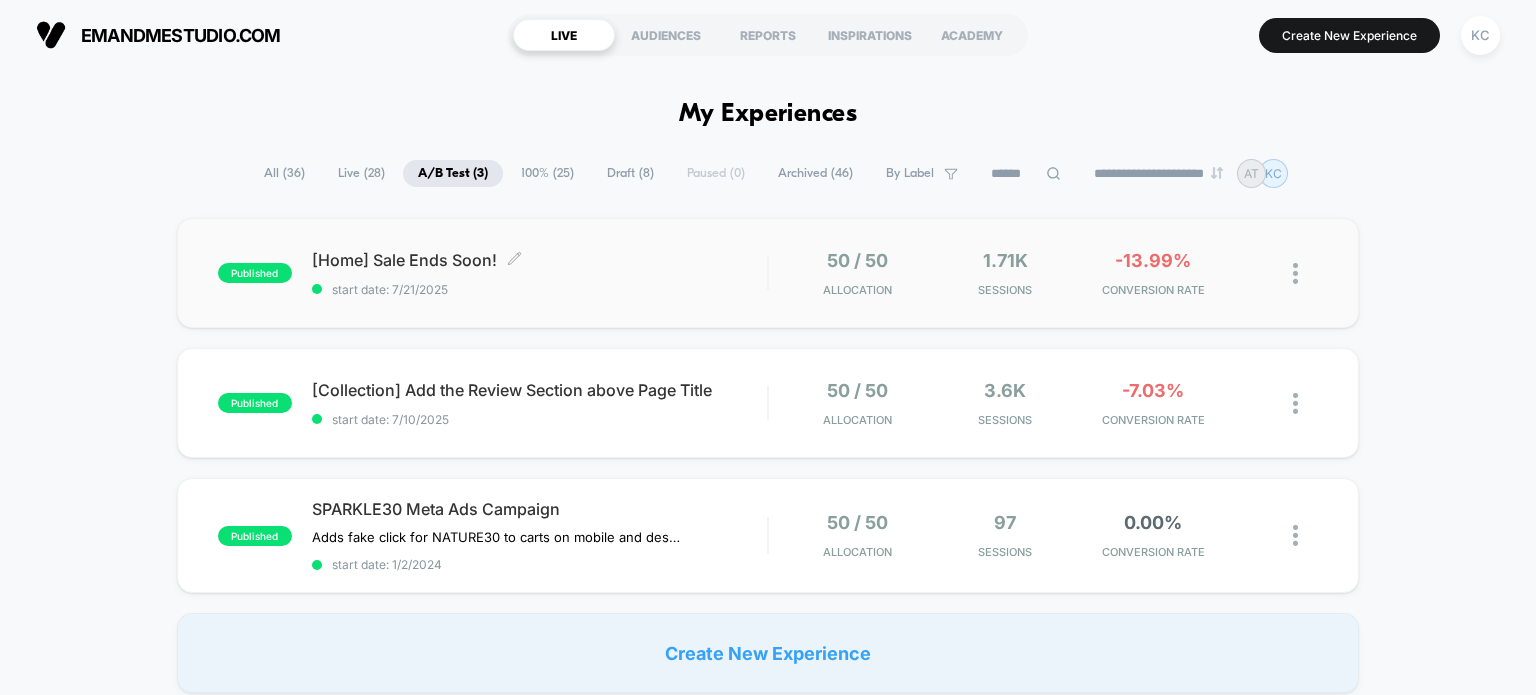 scroll, scrollTop: 0, scrollLeft: 0, axis: both 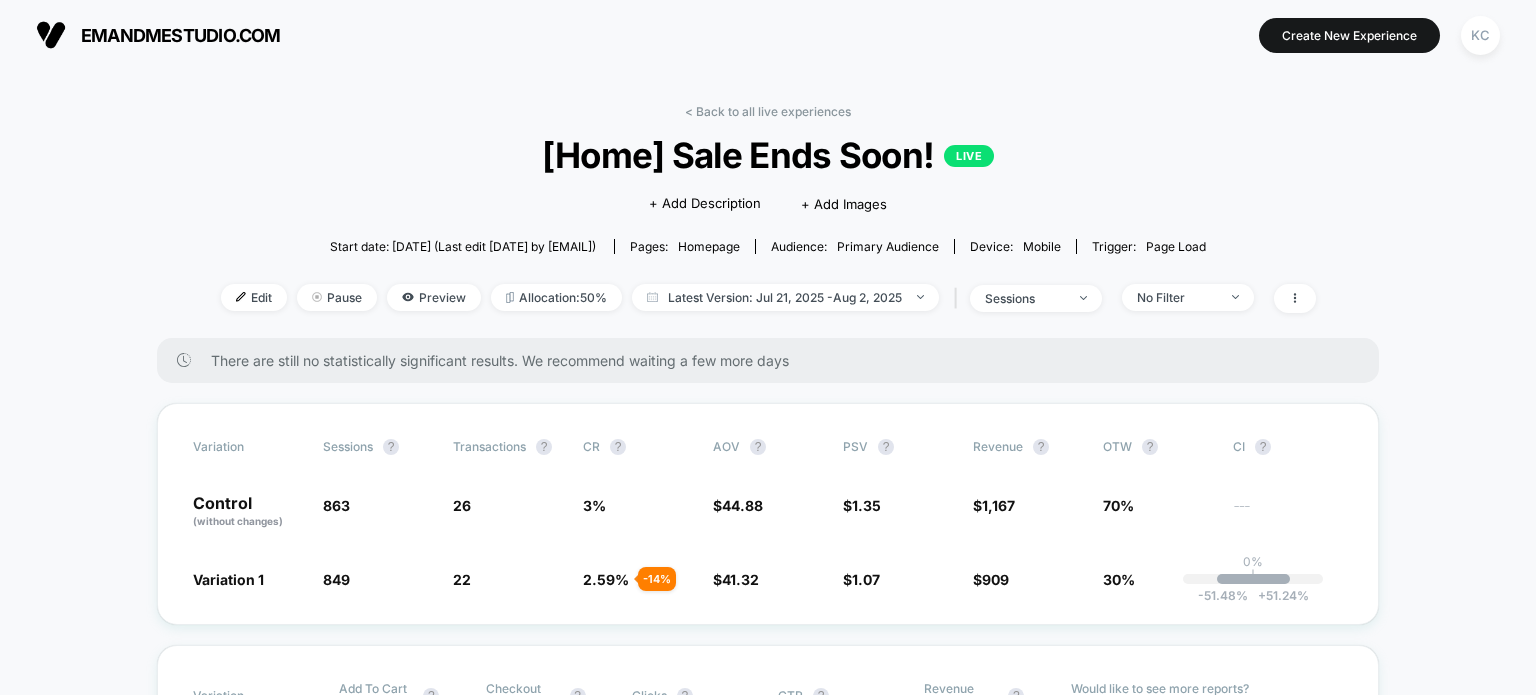 drag, startPoint x: 937, startPoint y: 171, endPoint x: 1093, endPoint y: 159, distance: 156.46086 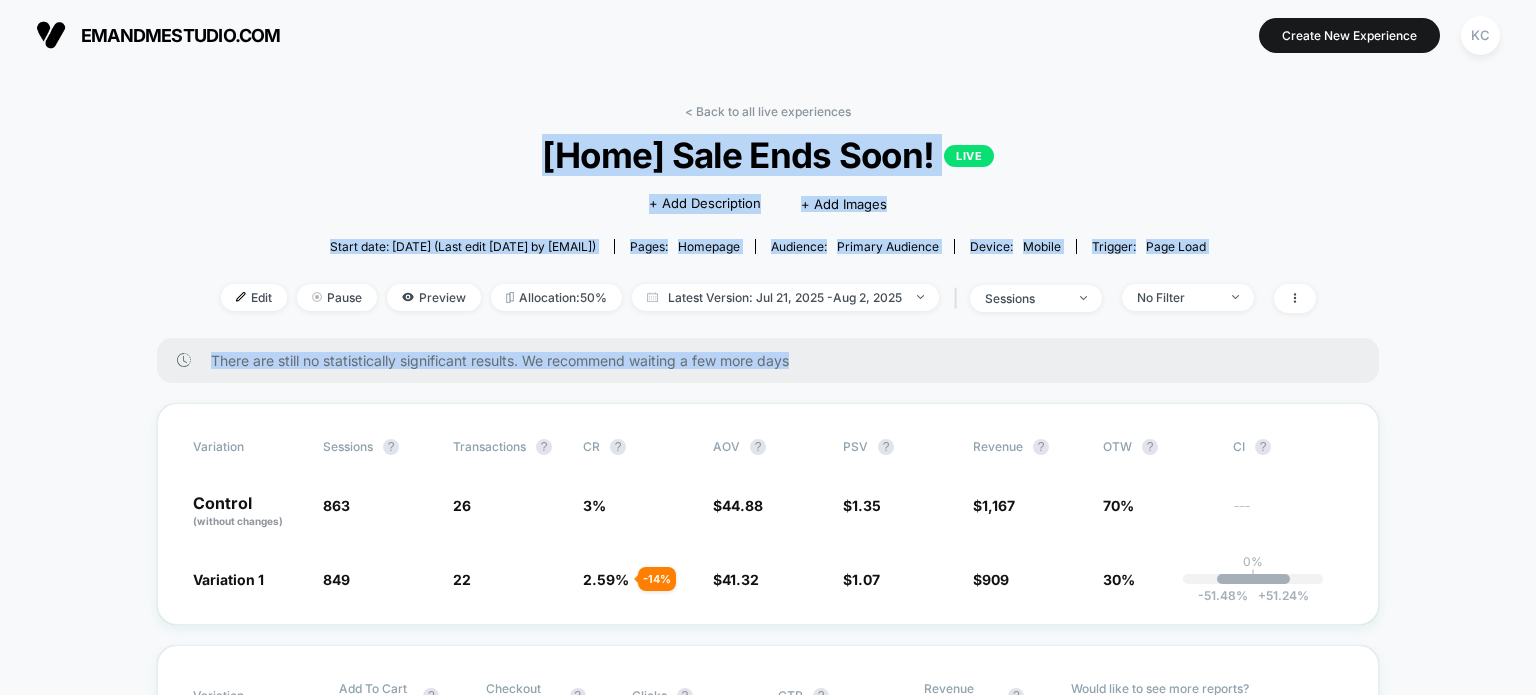 drag, startPoint x: 535, startPoint y: 154, endPoint x: 1053, endPoint y: 343, distance: 551.4028 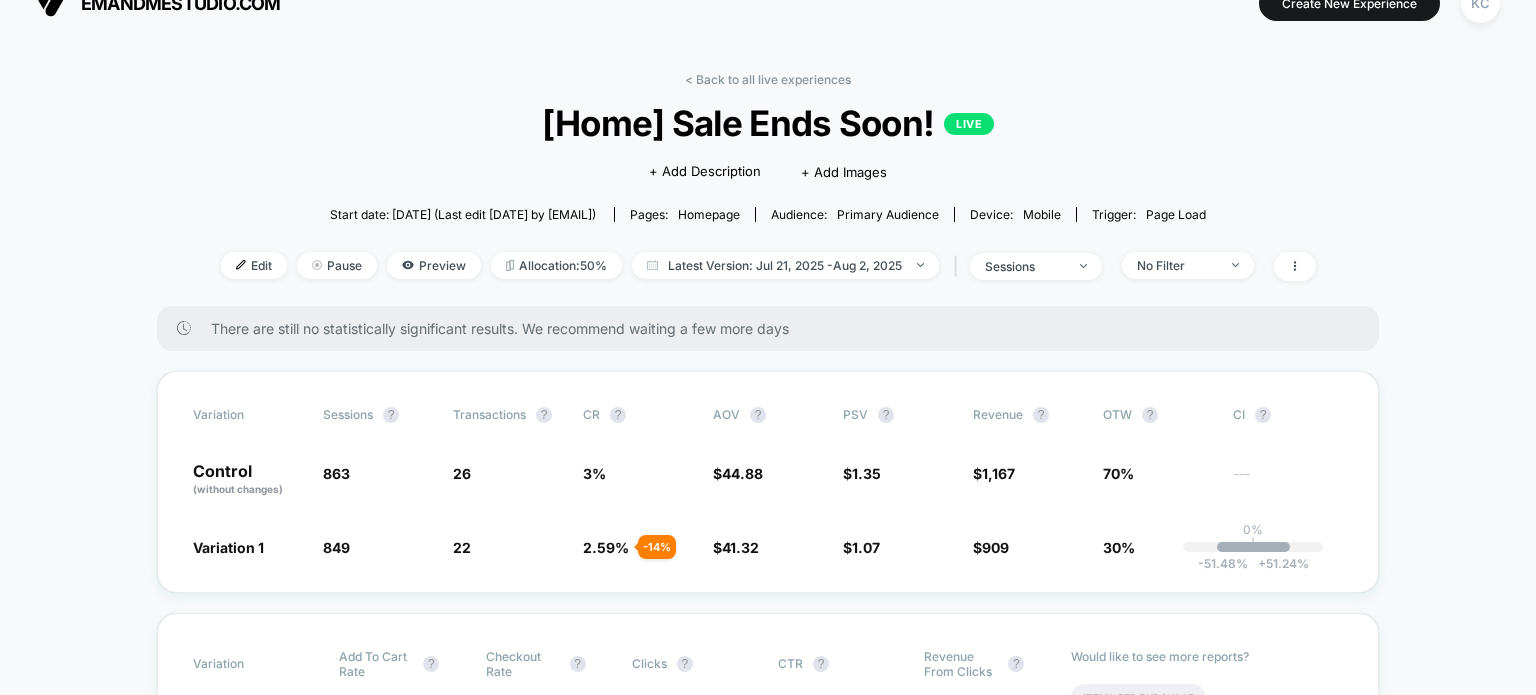scroll, scrollTop: 0, scrollLeft: 0, axis: both 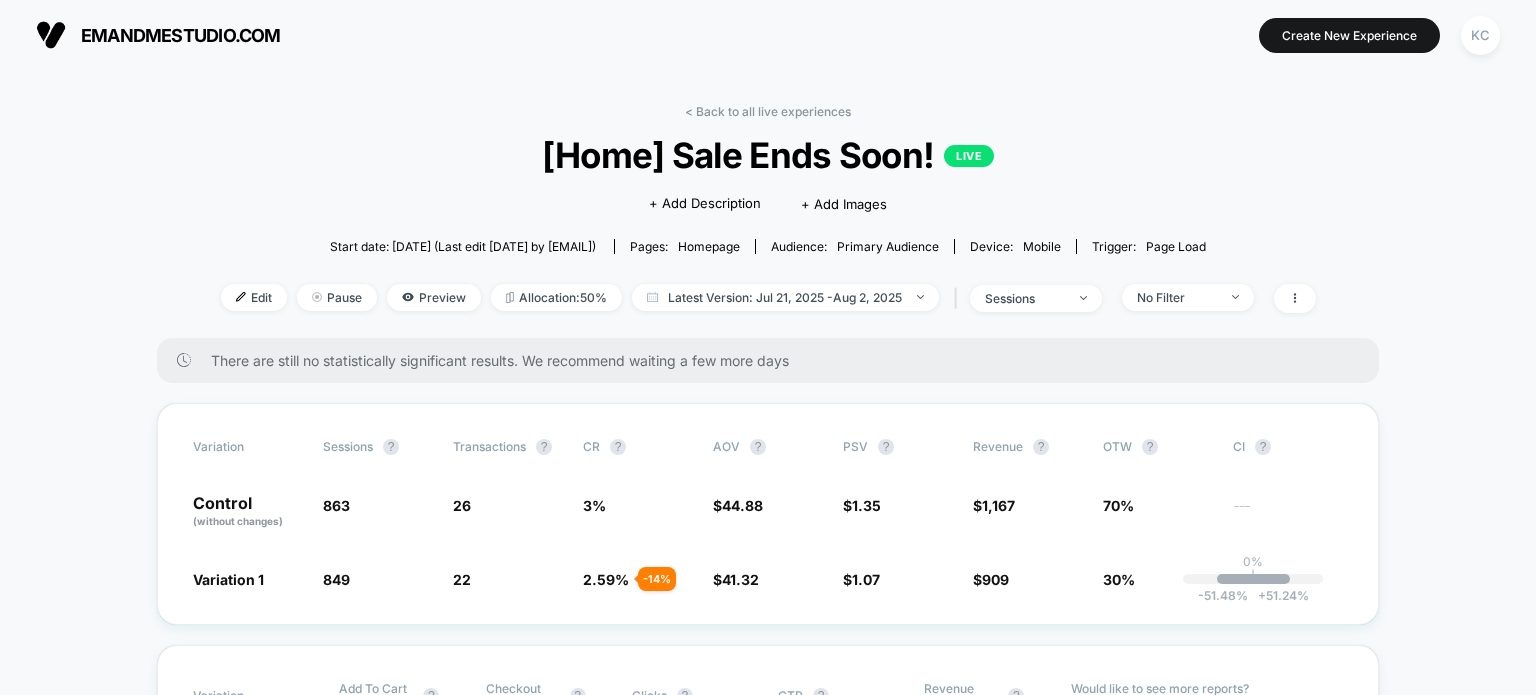 drag, startPoint x: 1318, startPoint y: 175, endPoint x: 933, endPoint y: 132, distance: 387.39386 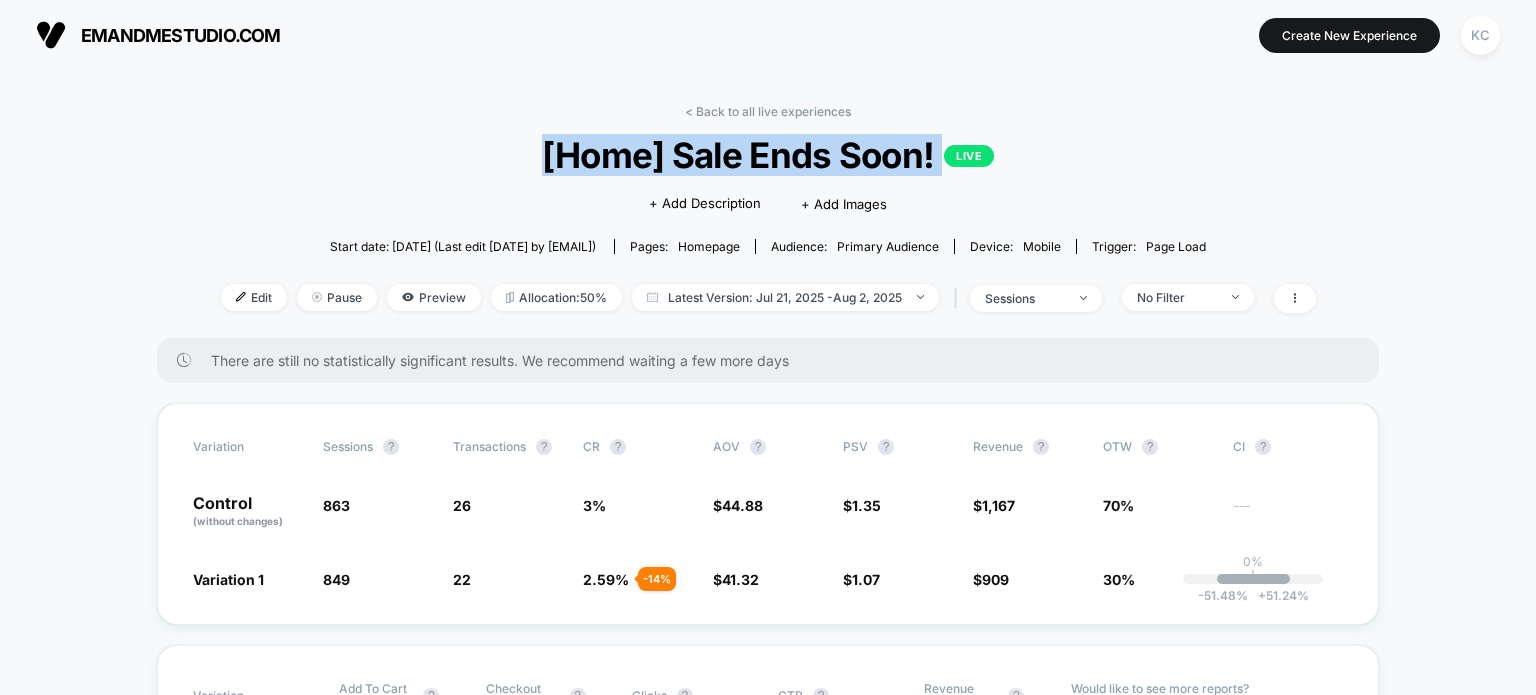 drag, startPoint x: 536, startPoint y: 173, endPoint x: 515, endPoint y: 172, distance: 21.023796 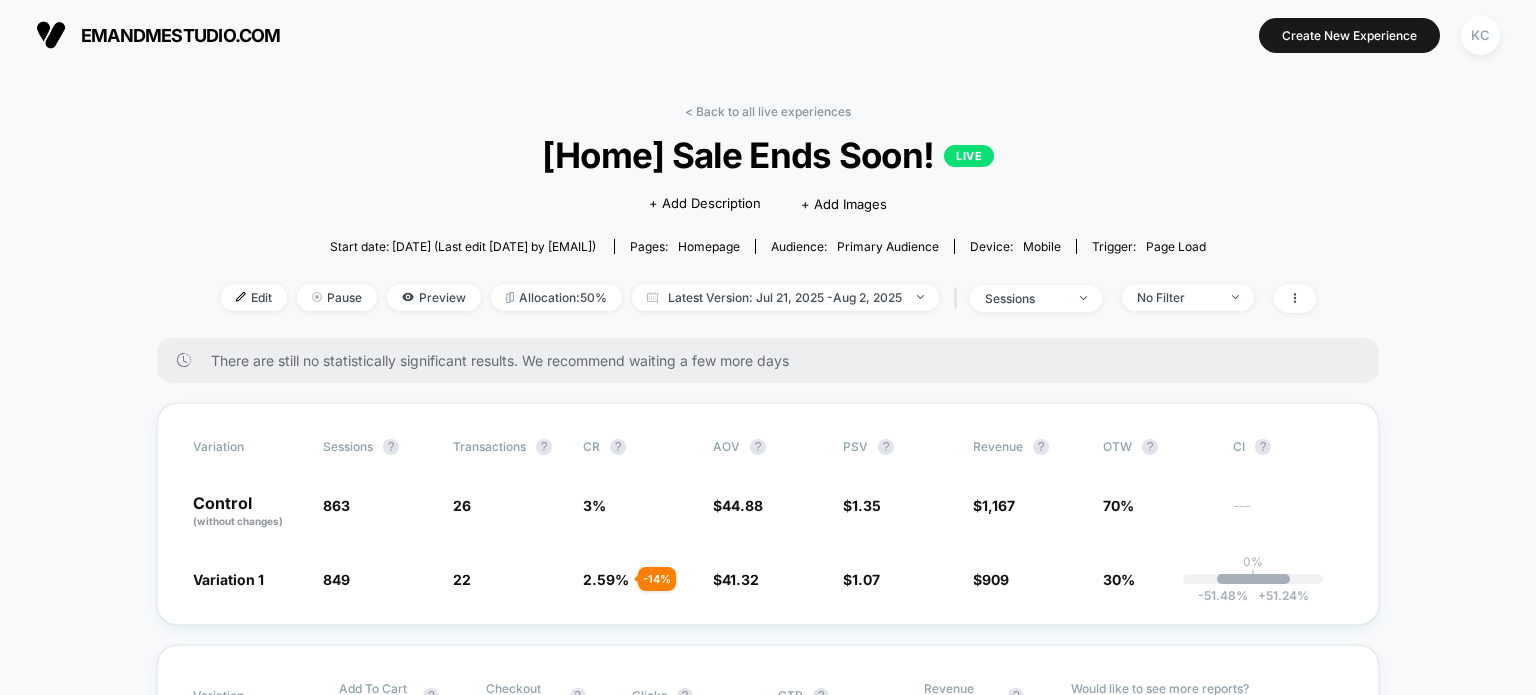 click on "< Back to all live experiences  [Home] Sale Ends Soon! LIVE Click to edit experience details + Add Description + Add Images Start date: 7/21/2025 (Last edit 7/30/2025 by kamran.crolab@gmail.com) Pages: homepage Audience: Primary Audience Device: mobile Trigger: Page Load Edit Pause  Preview Allocation:  50% Latest Version:     Jul 21, 2025    -    Aug 2, 2025 |   sessions   No Filter" at bounding box center [768, 221] 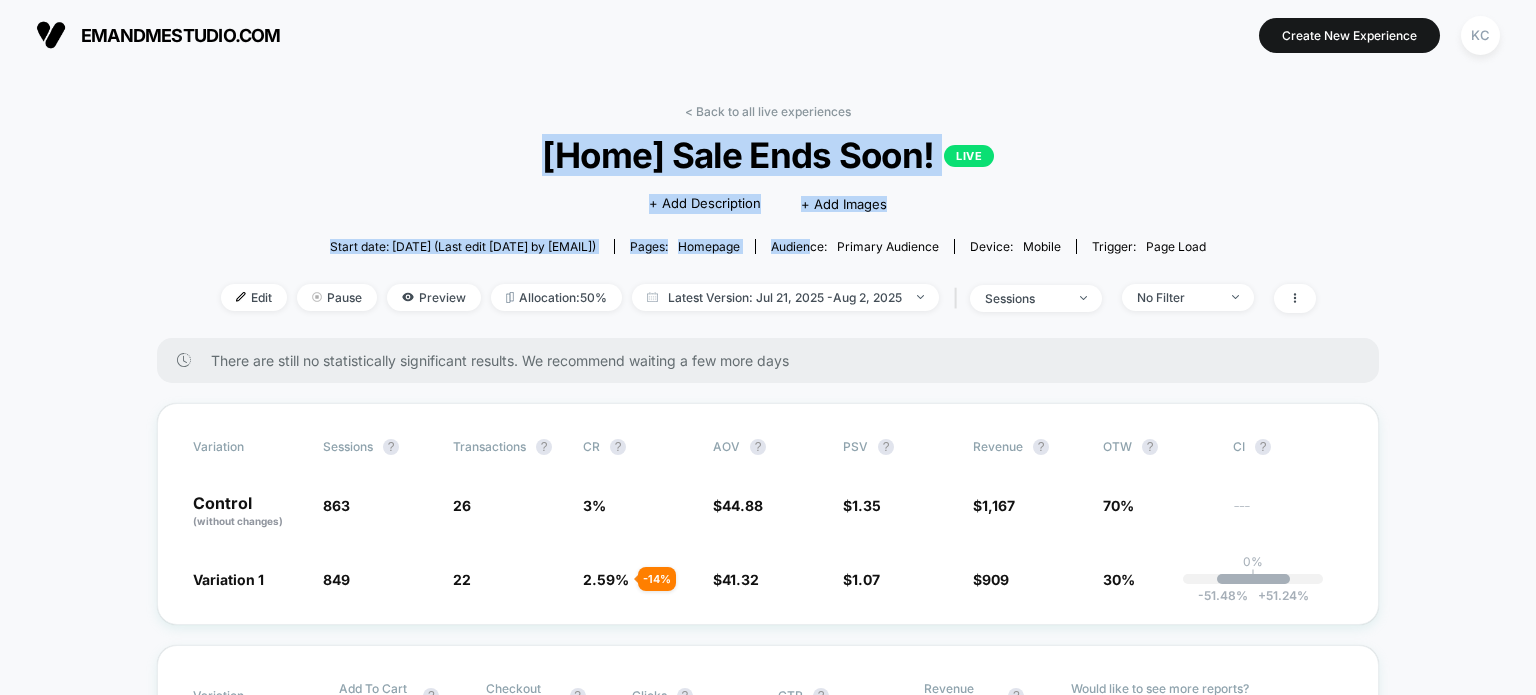 drag, startPoint x: 533, startPoint y: 163, endPoint x: 916, endPoint y: 259, distance: 394.84808 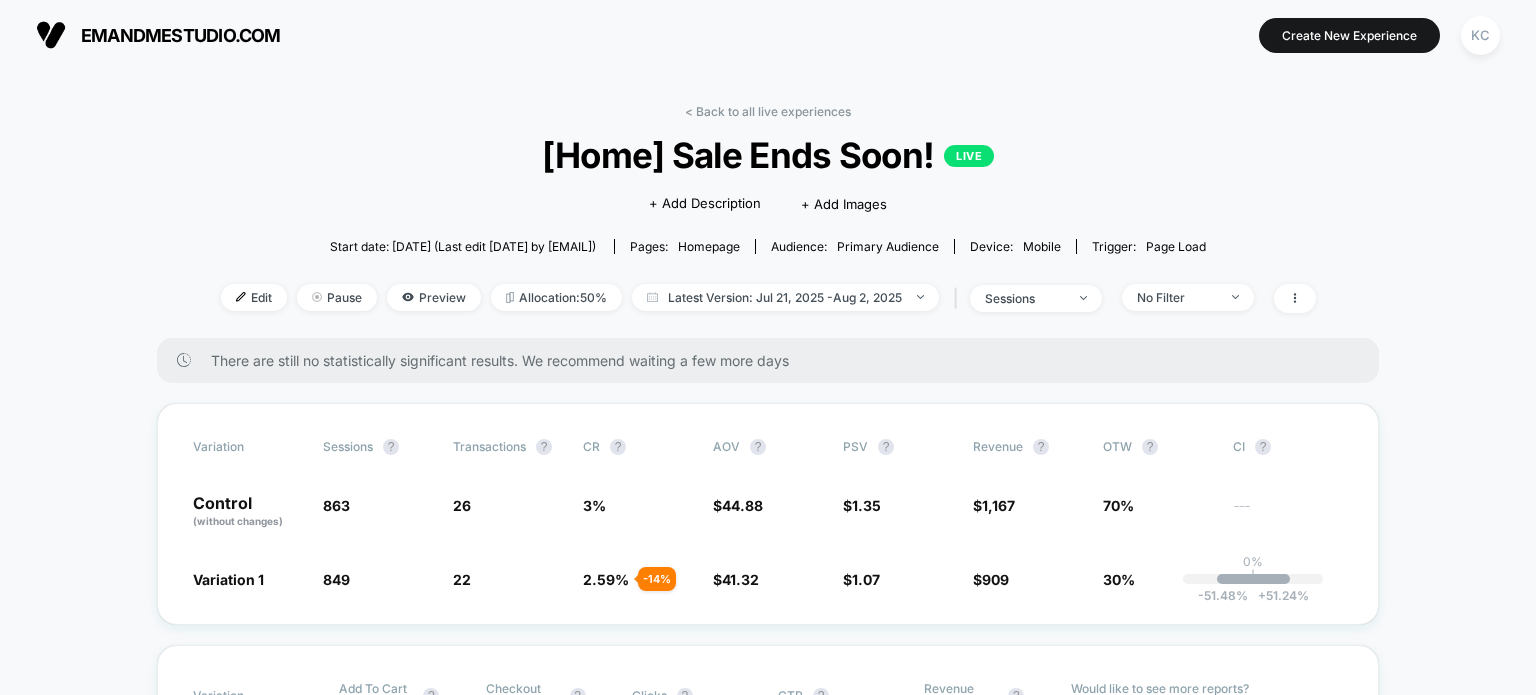 drag, startPoint x: 1388, startPoint y: 384, endPoint x: 1379, endPoint y: 398, distance: 16.643316 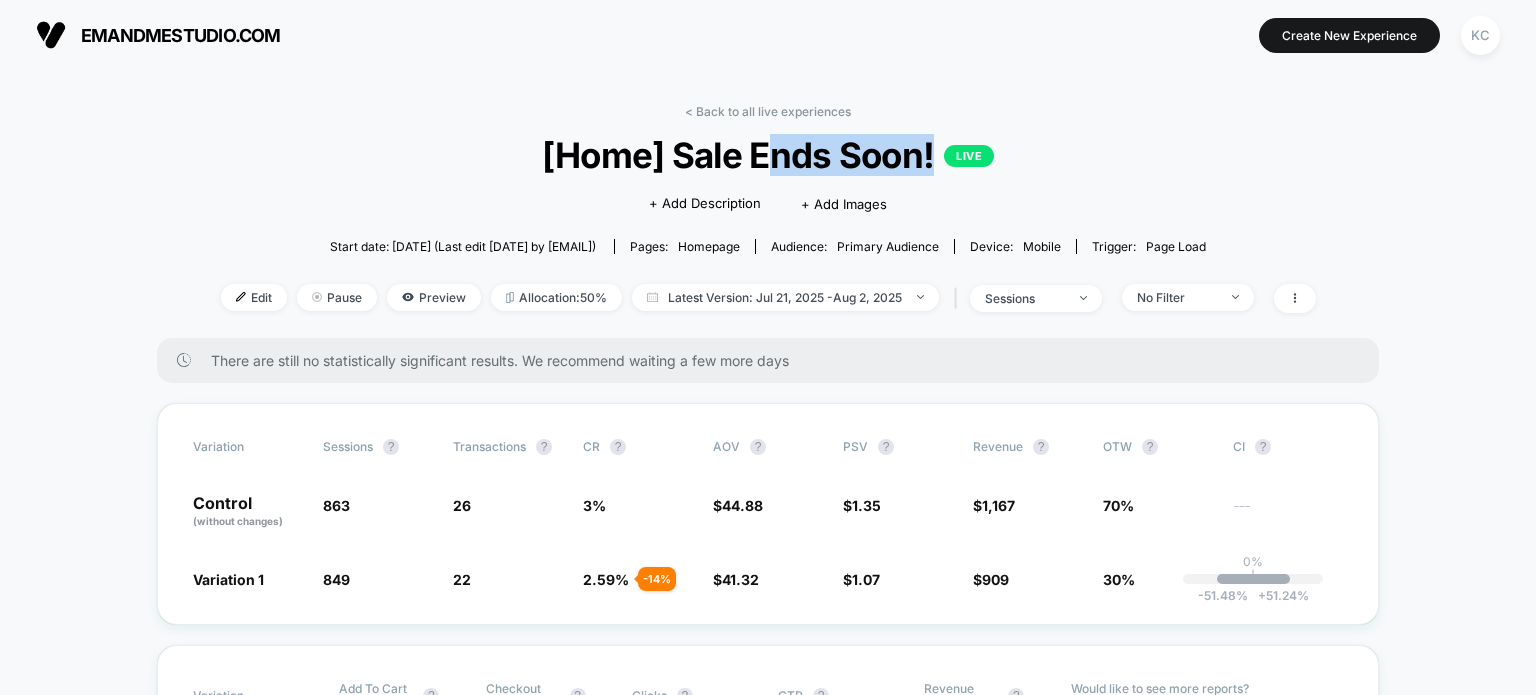 drag, startPoint x: 933, startPoint y: 151, endPoint x: 783, endPoint y: 166, distance: 150.74814 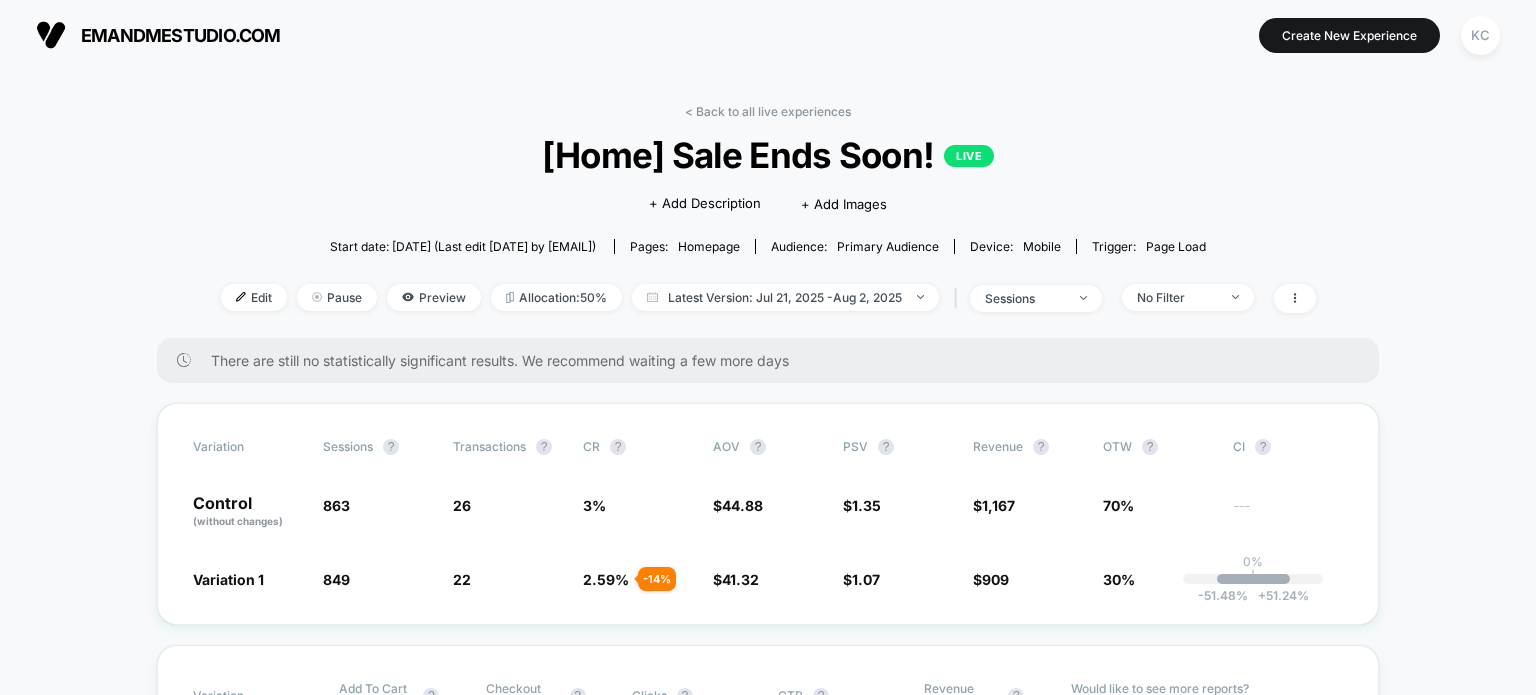 click on "< Back to all live experiences  [Home] Sale Ends Soon! LIVE Click to edit experience details + Add Description + Add Images Start date: 7/21/2025 (Last edit 7/30/2025 by kamran.crolab@gmail.com) Pages: homepage Audience: Primary Audience Device: mobile Trigger: Page Load Edit Pause  Preview Allocation:  50% Latest Version:     Jul 21, 2025    -    Aug 2, 2025 |   sessions   No Filter" at bounding box center [768, 221] 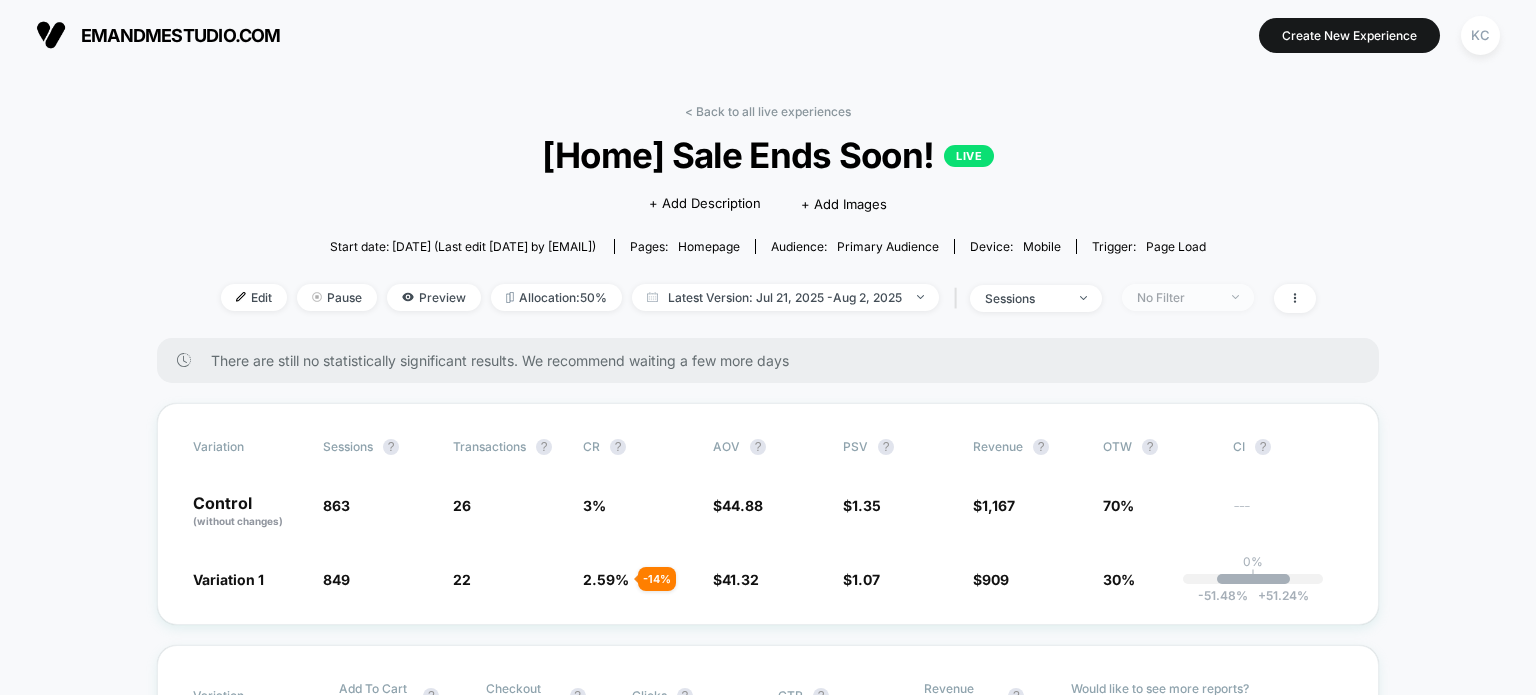 click on "No Filter" at bounding box center [1188, 297] 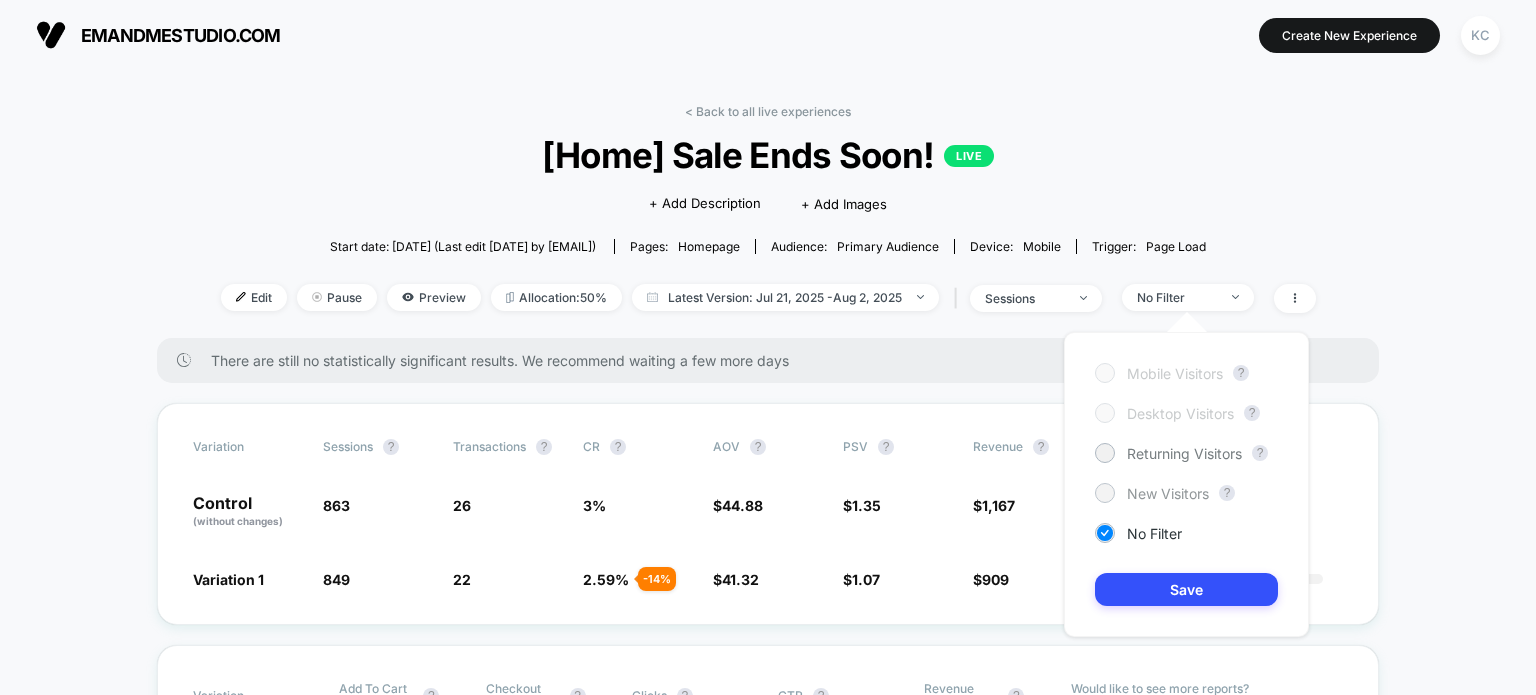 click on "New Visitors" at bounding box center (1168, 493) 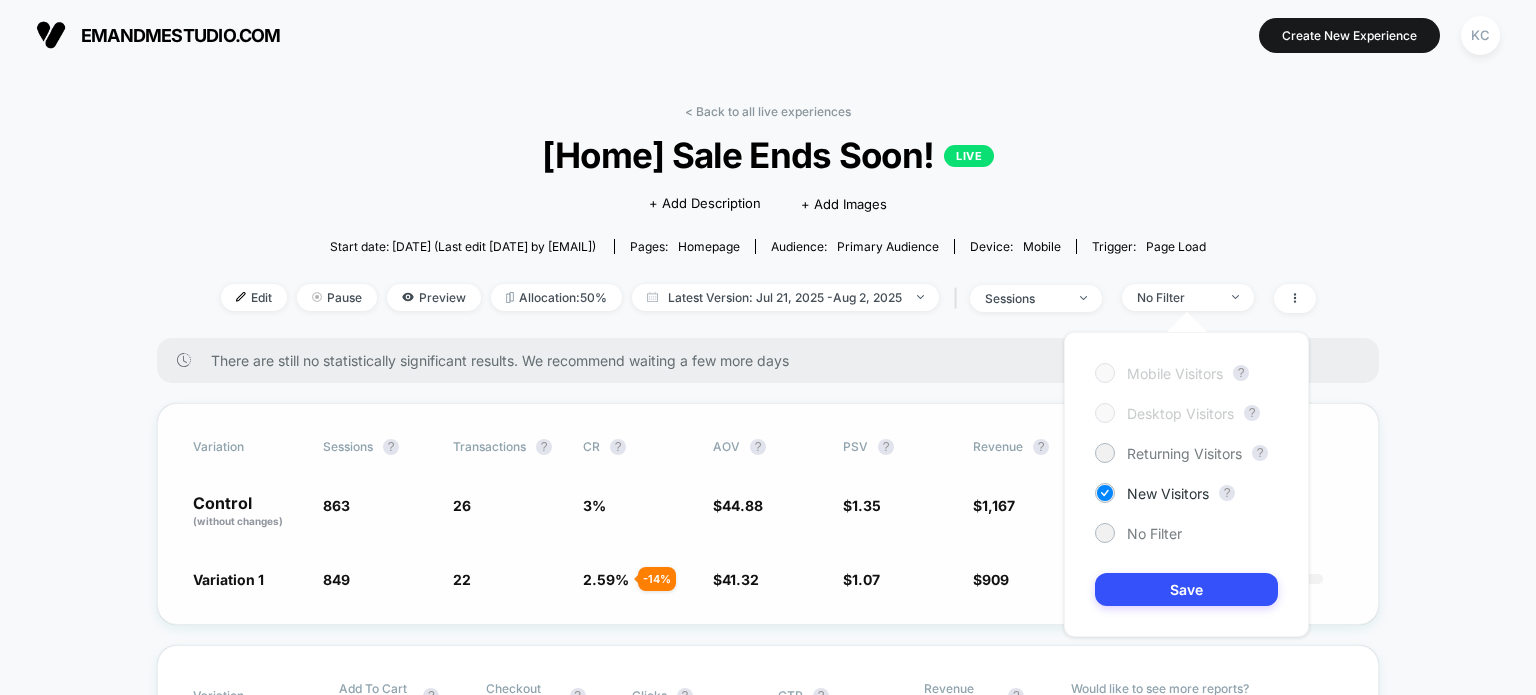 click on "Save" at bounding box center (1186, 589) 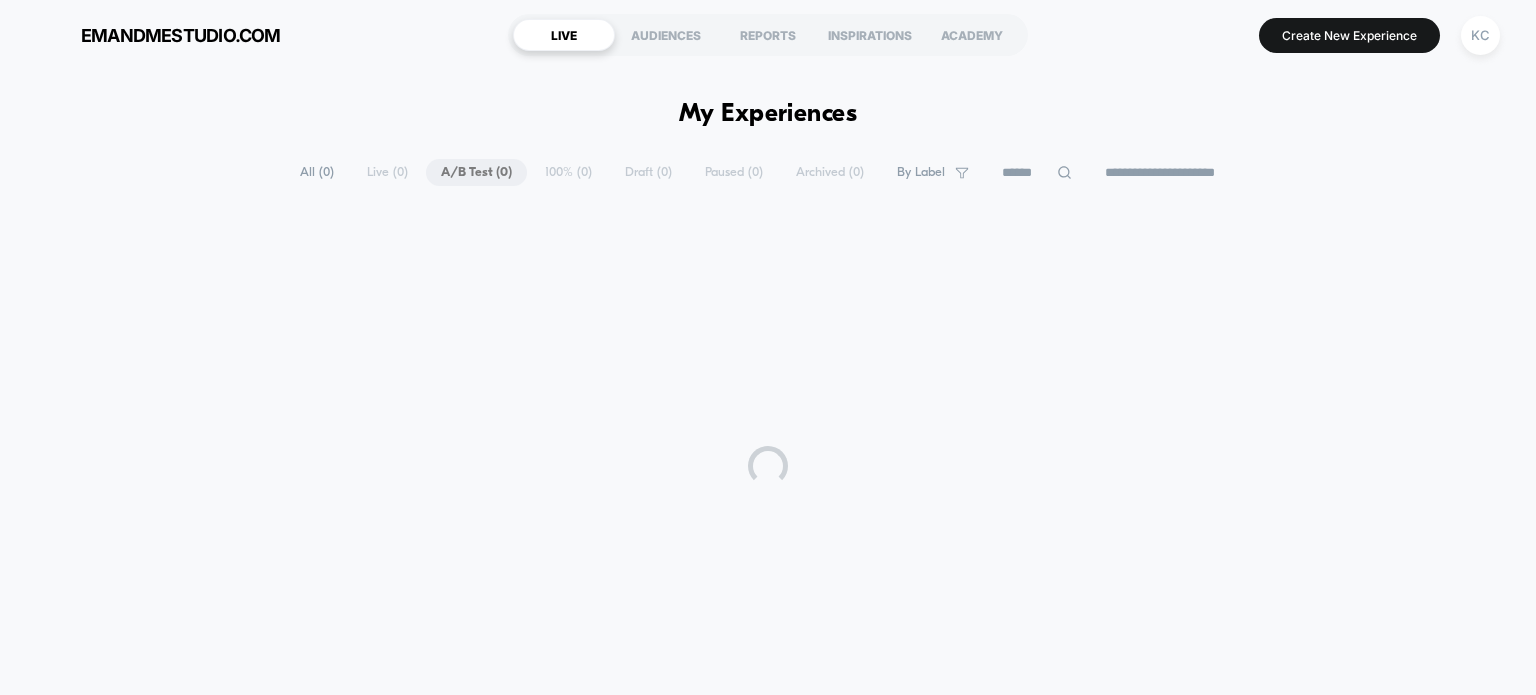 scroll, scrollTop: 0, scrollLeft: 0, axis: both 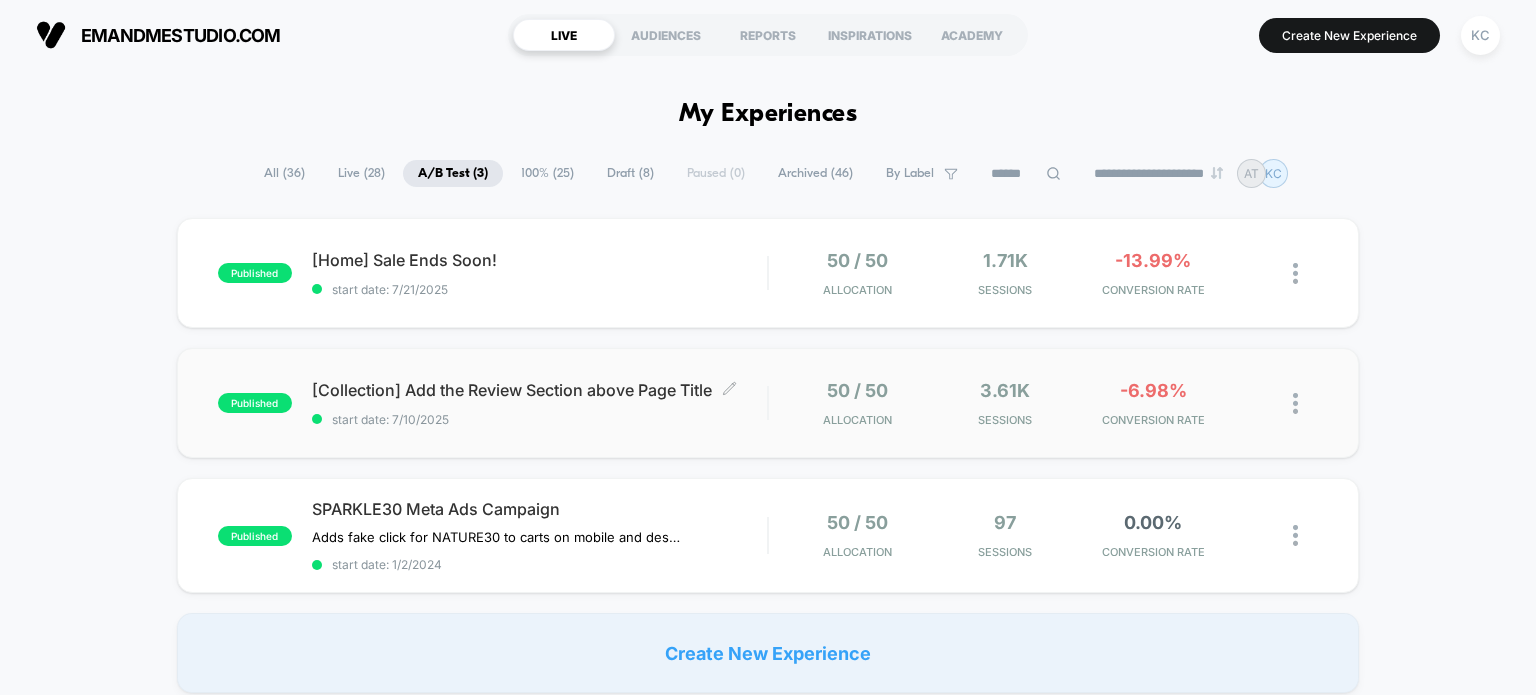 click on "[Collection] Add the Review Section above Page Title Click to edit experience details" at bounding box center (540, 390) 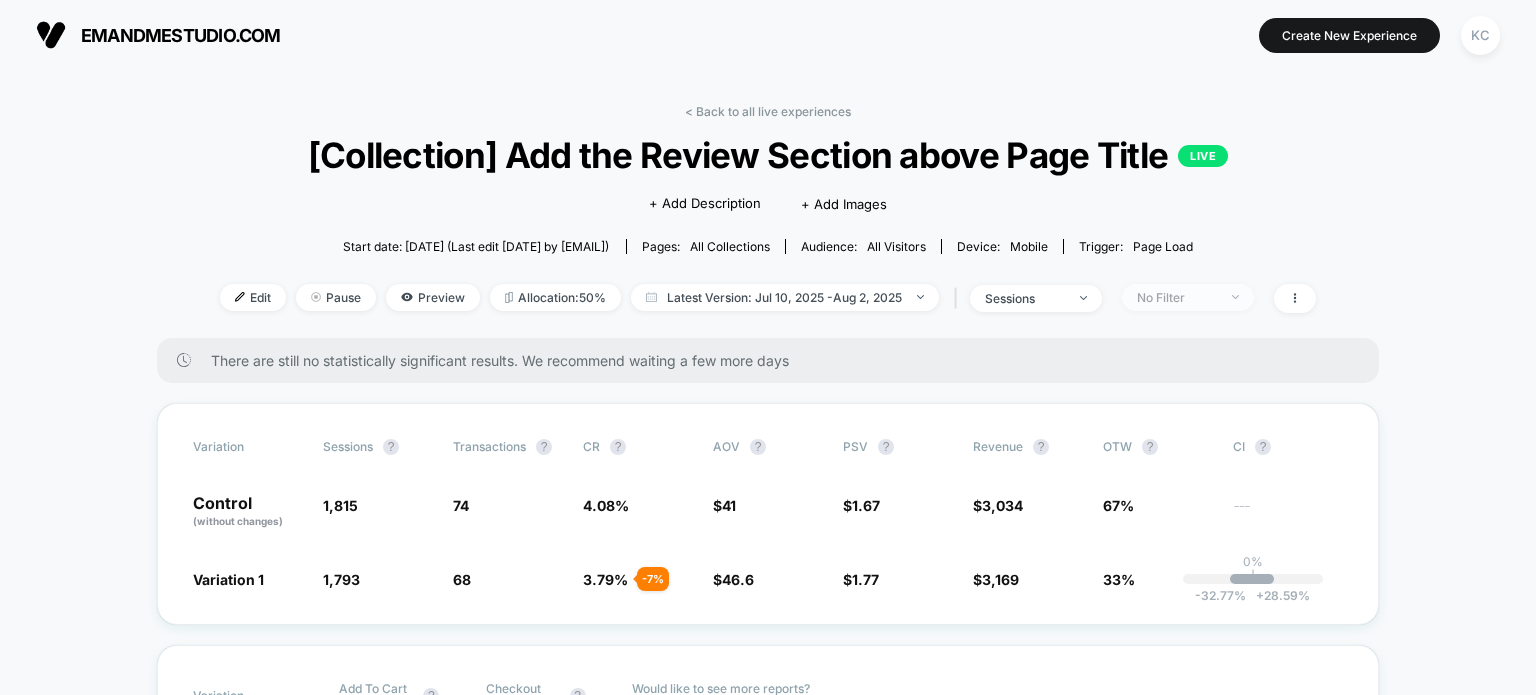 click on "No Filter" at bounding box center [1177, 297] 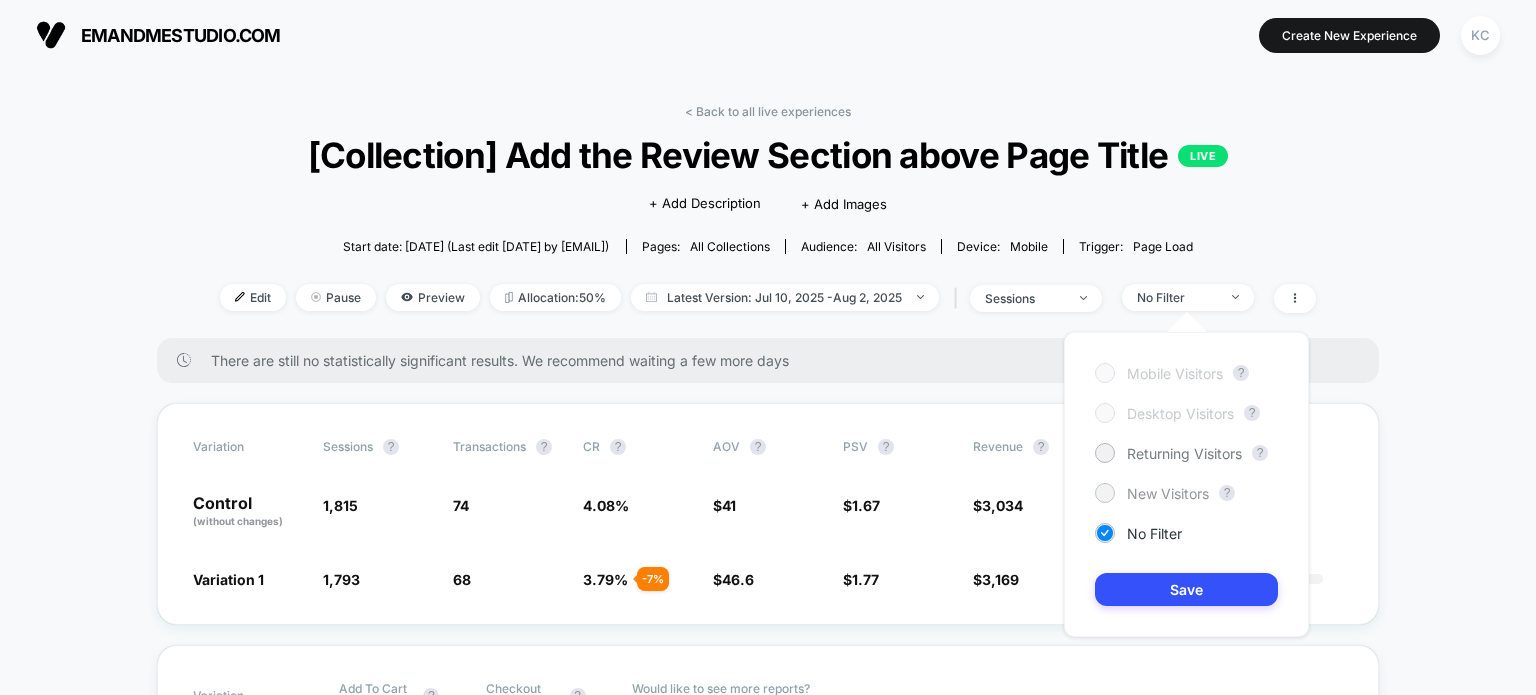click on "New Visitors" at bounding box center [1168, 493] 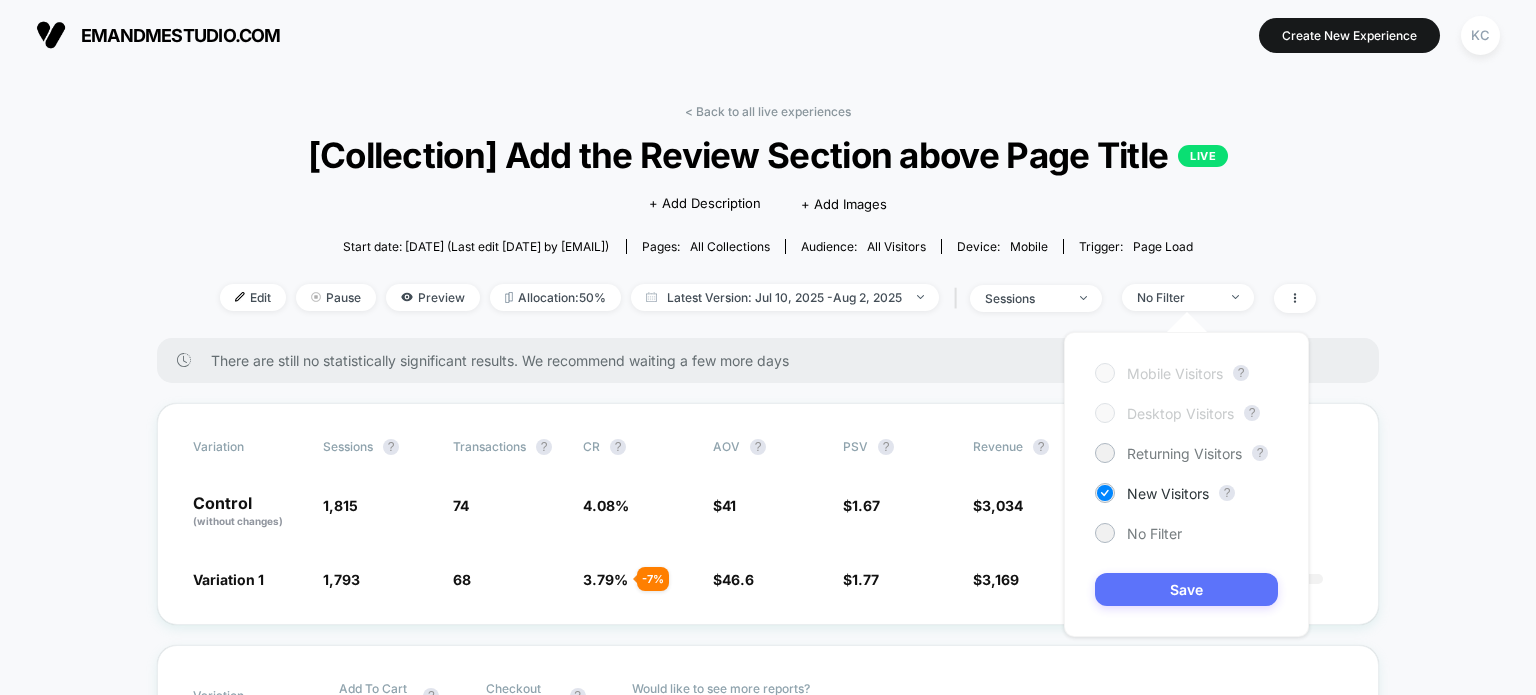 click on "Save" at bounding box center [1186, 589] 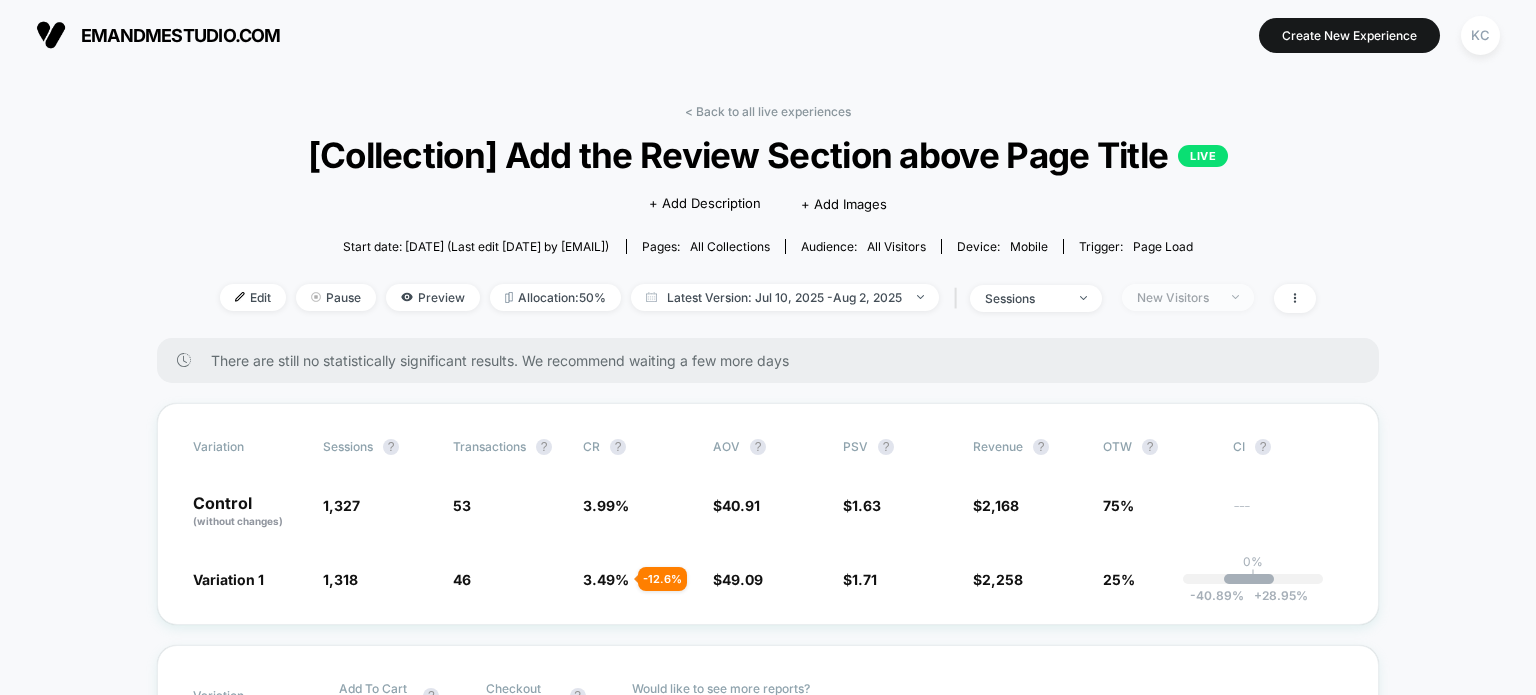 click on "New Visitors" at bounding box center (1188, 297) 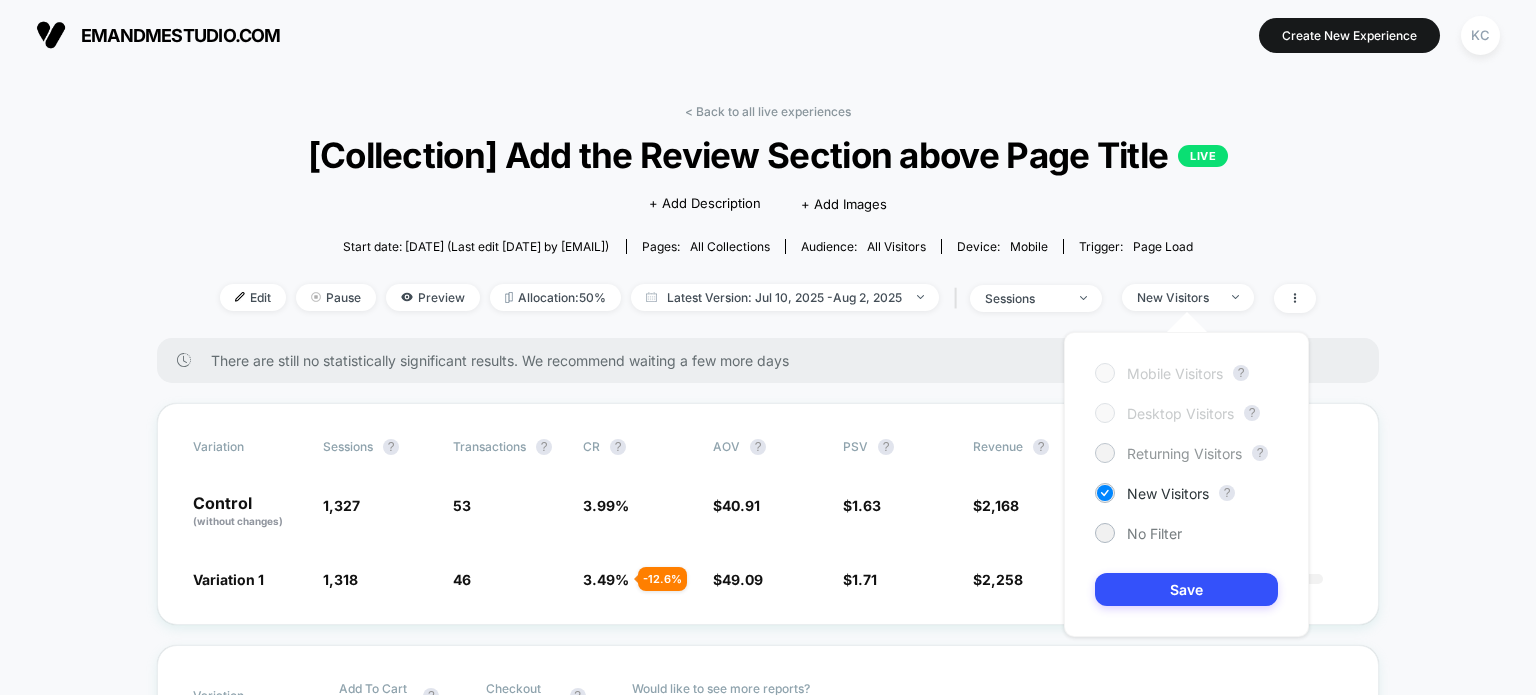 click on "Returning Visitors" at bounding box center (1184, 453) 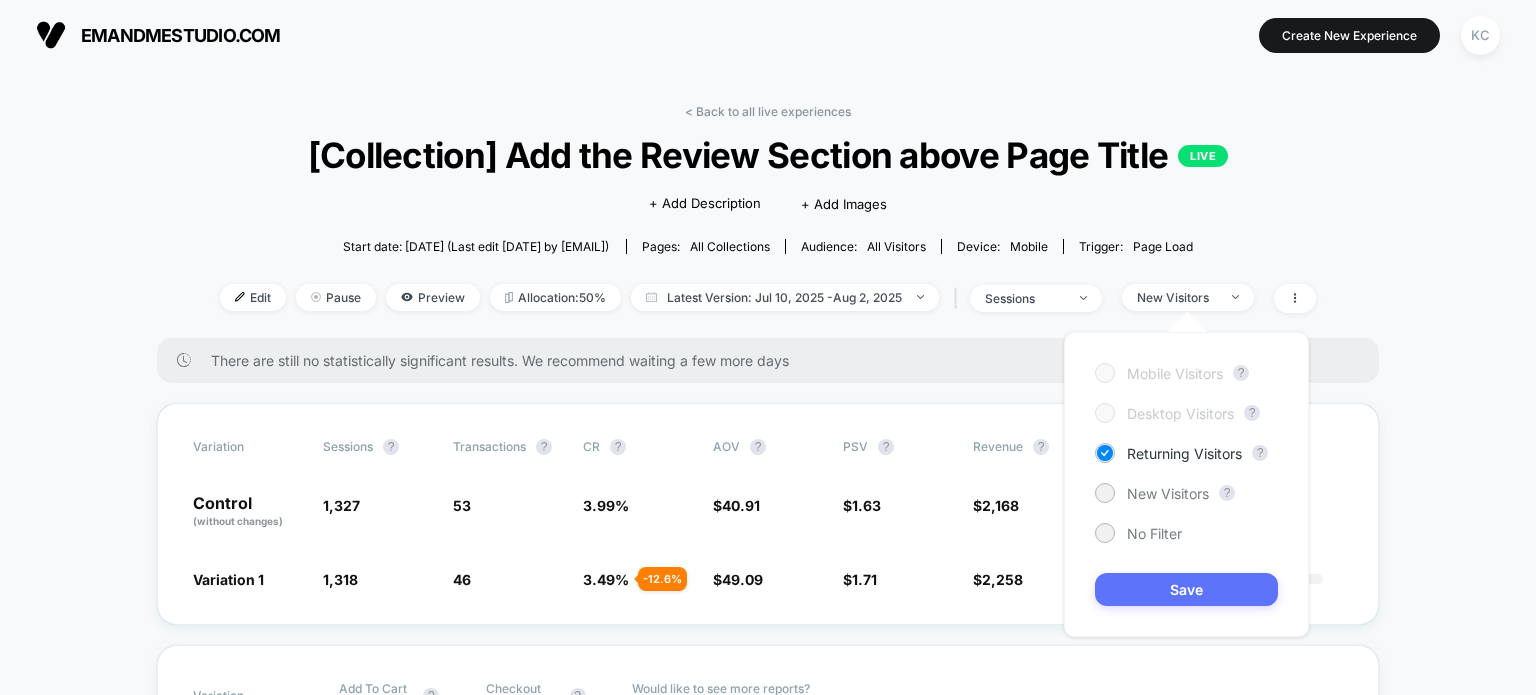 click on "Save" at bounding box center (1186, 589) 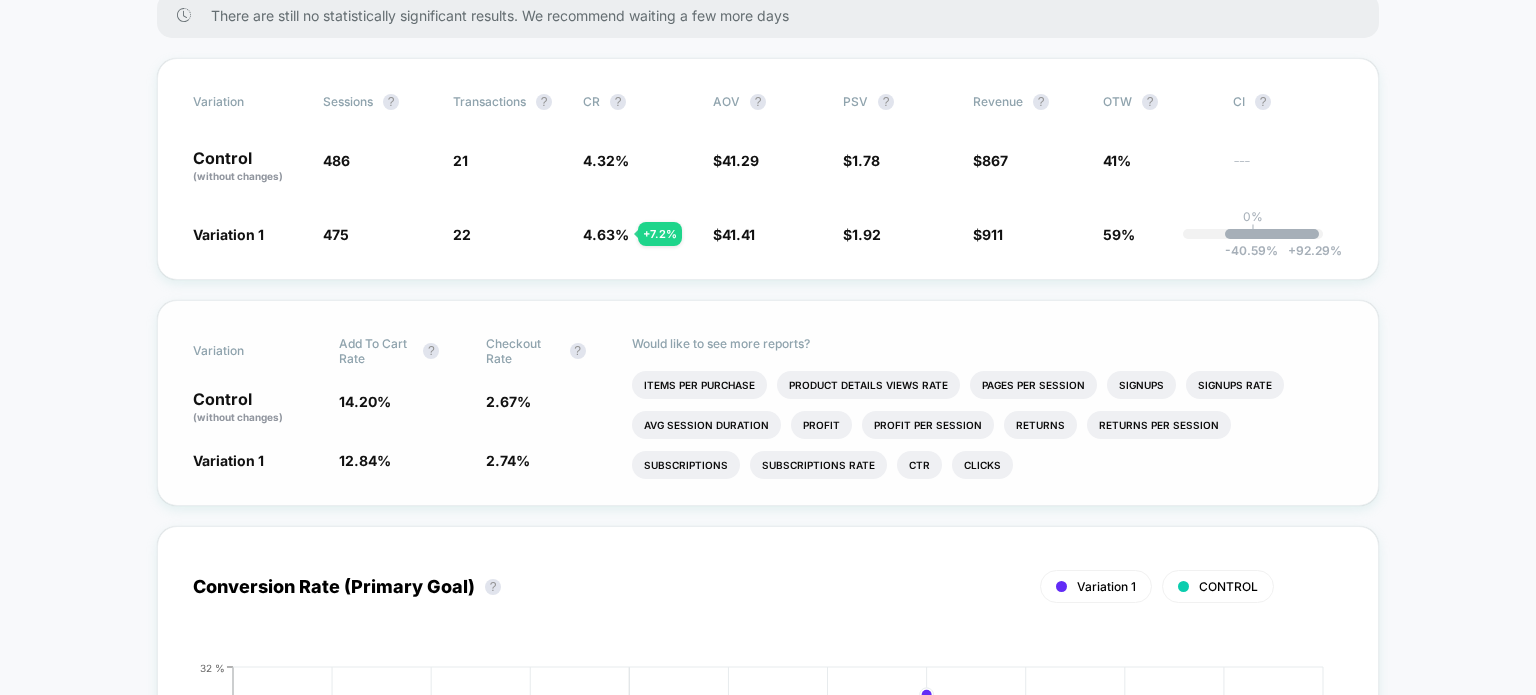 scroll, scrollTop: 333, scrollLeft: 0, axis: vertical 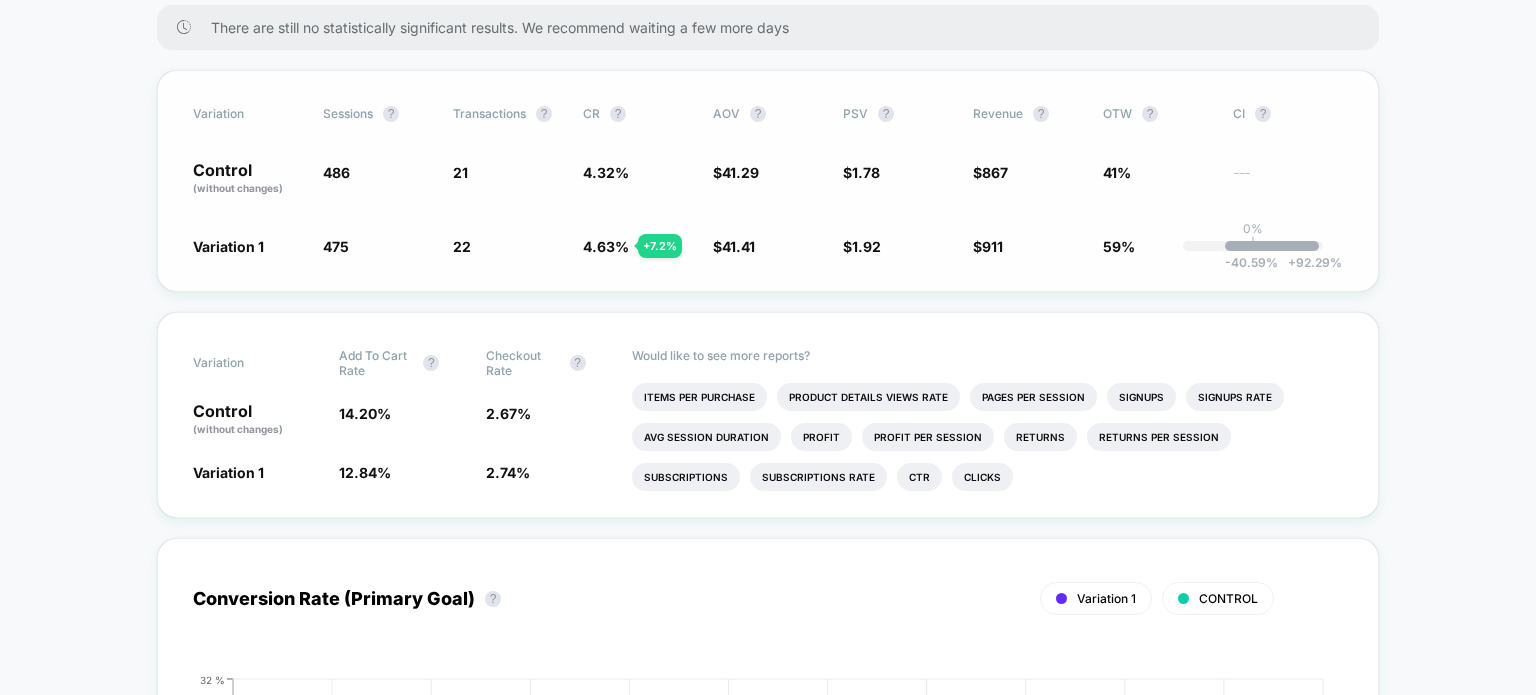 drag, startPoint x: 1135, startPoint y: 260, endPoint x: 1060, endPoint y: 267, distance: 75.32596 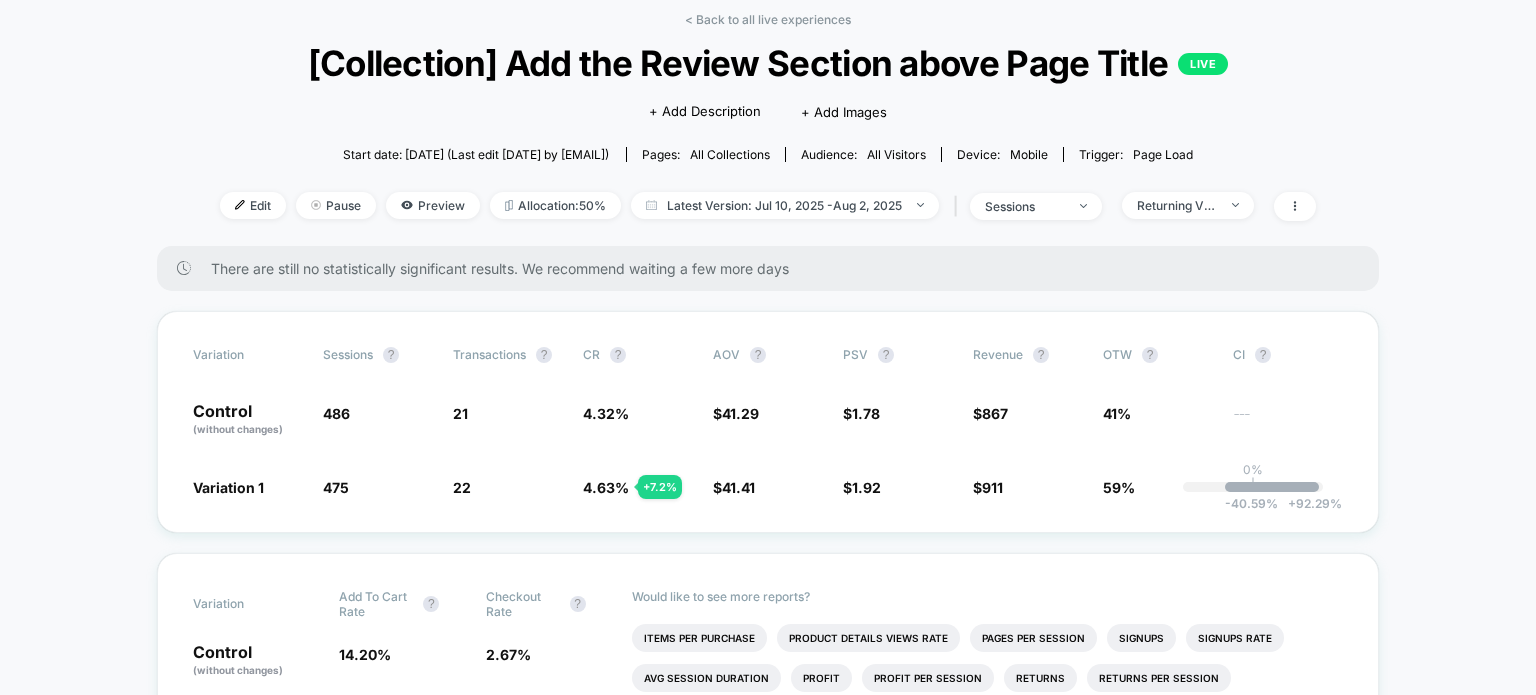 scroll, scrollTop: 0, scrollLeft: 0, axis: both 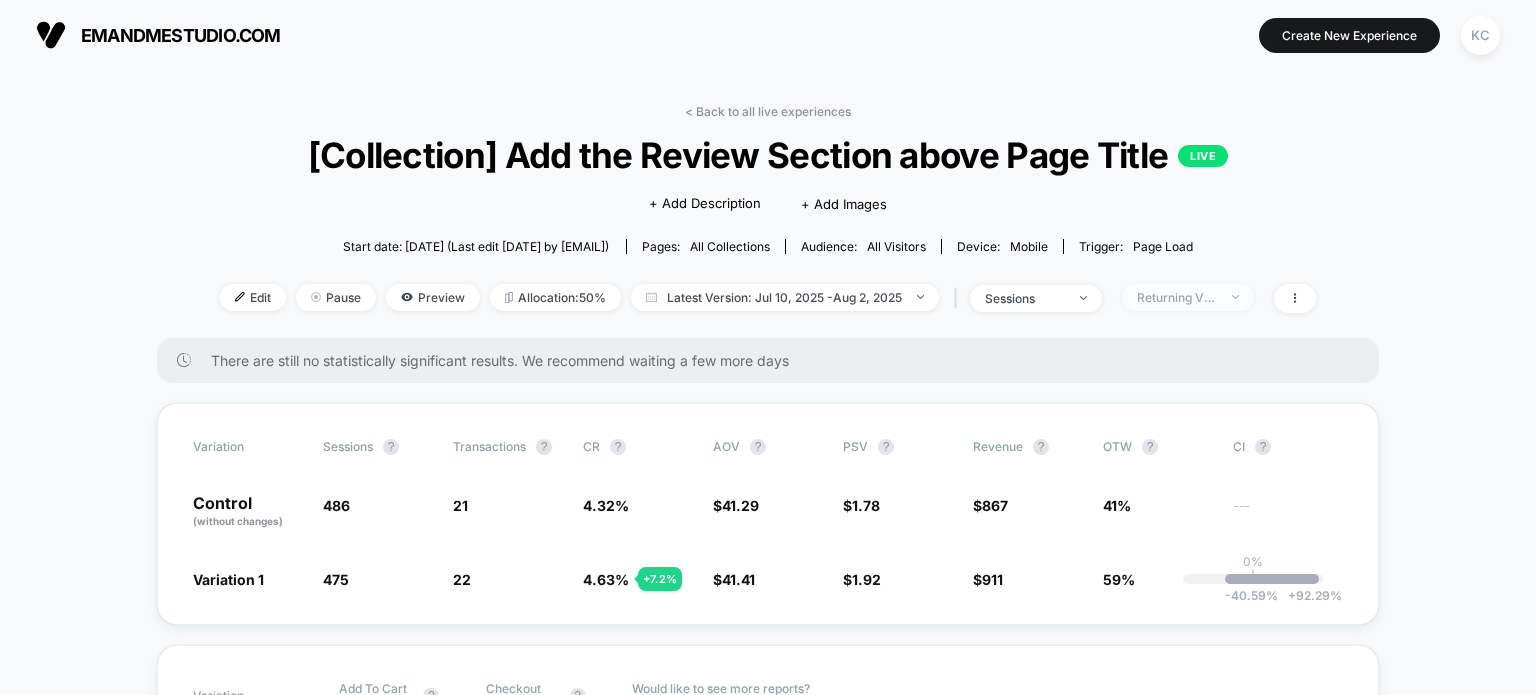 click on "Returning Visitors" at bounding box center (1188, 297) 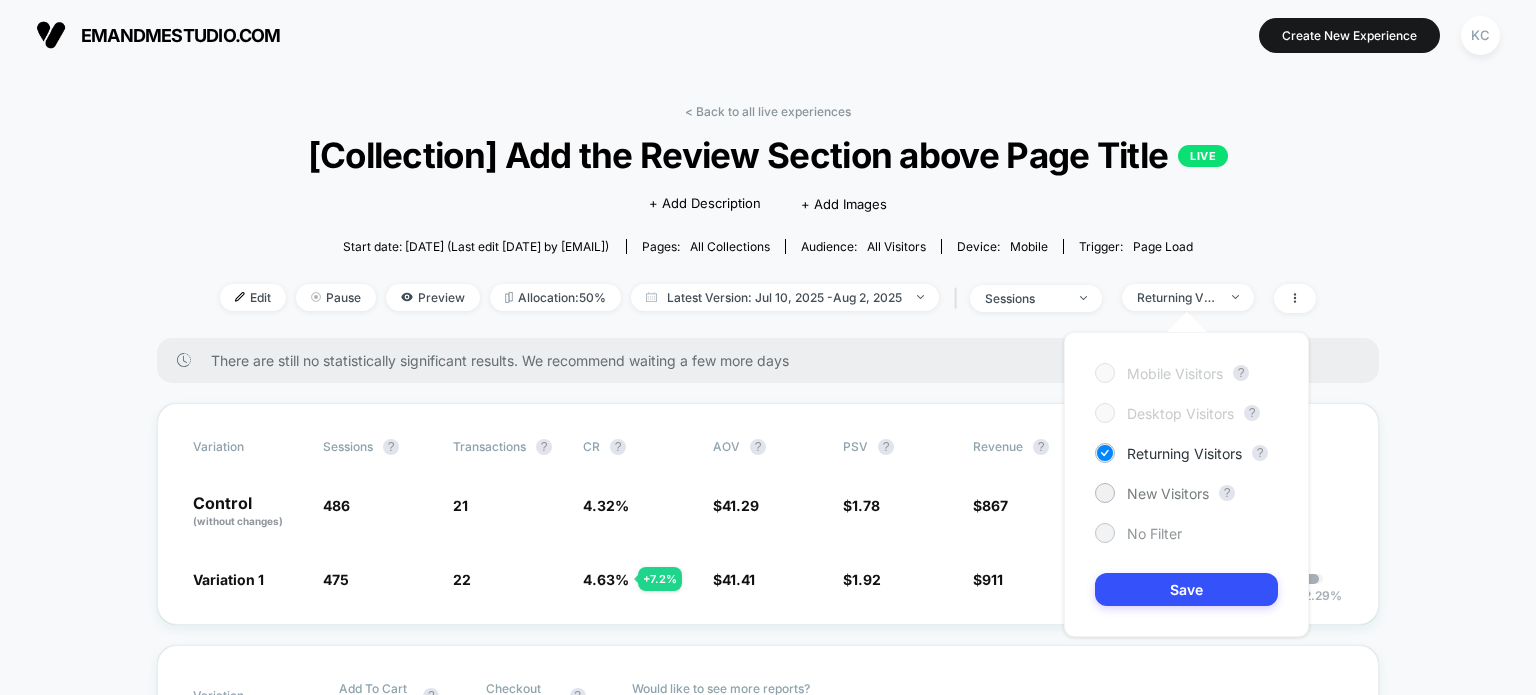 click on "No Filter" at bounding box center [1154, 533] 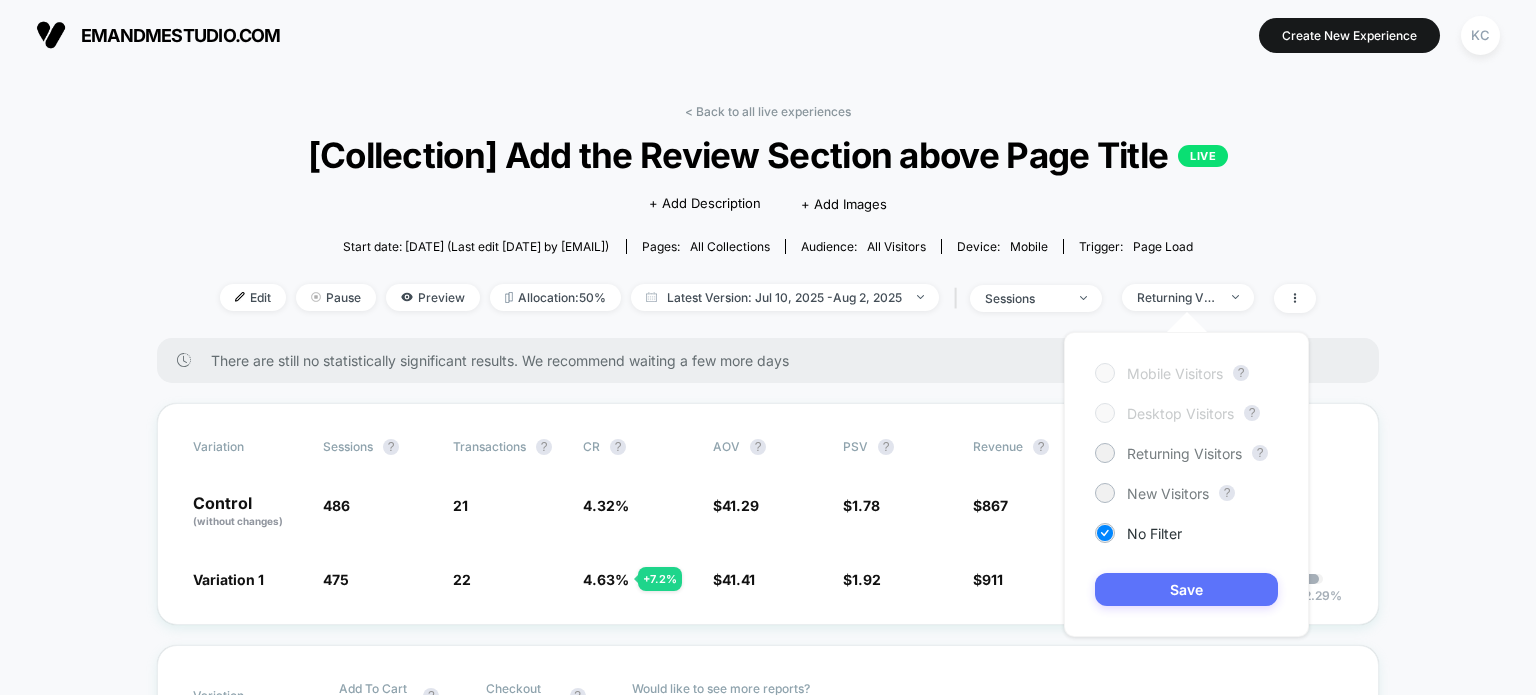 click on "Save" at bounding box center [1186, 589] 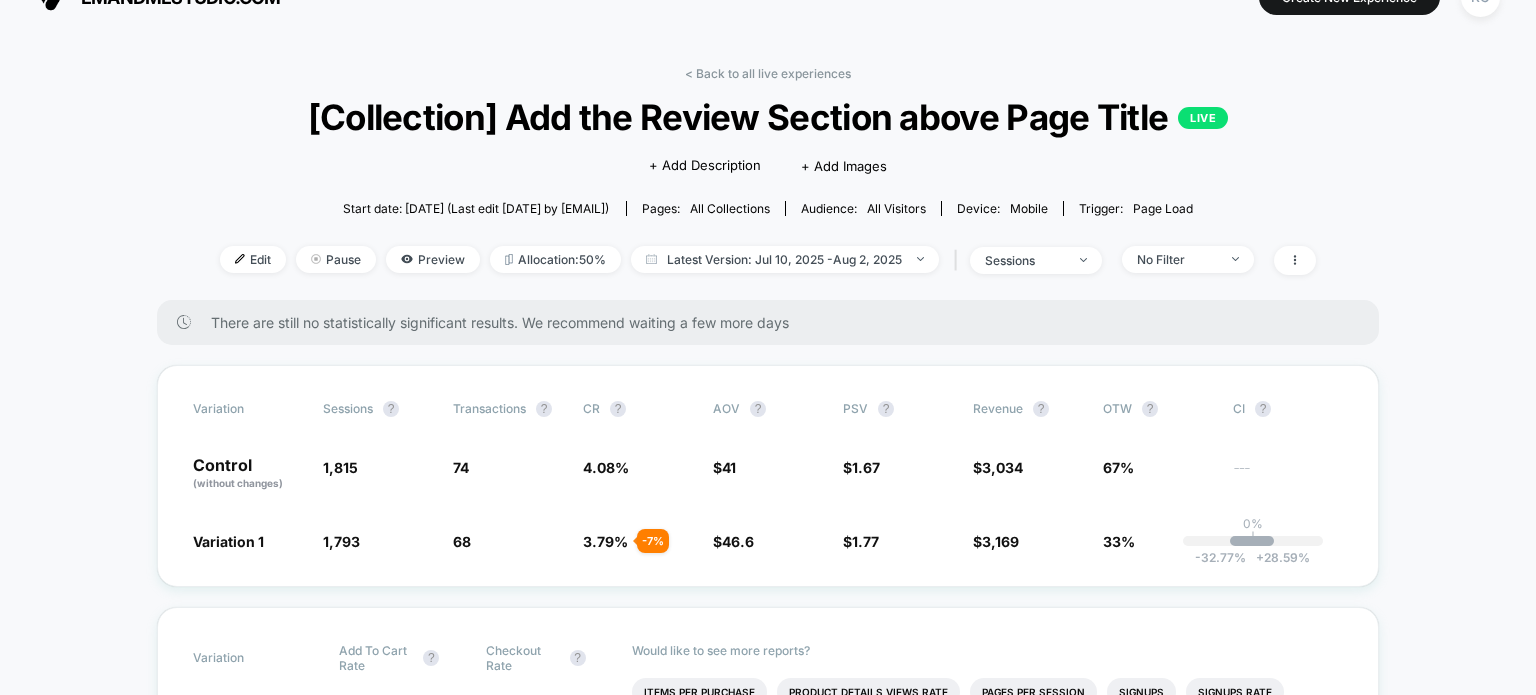 scroll, scrollTop: 0, scrollLeft: 0, axis: both 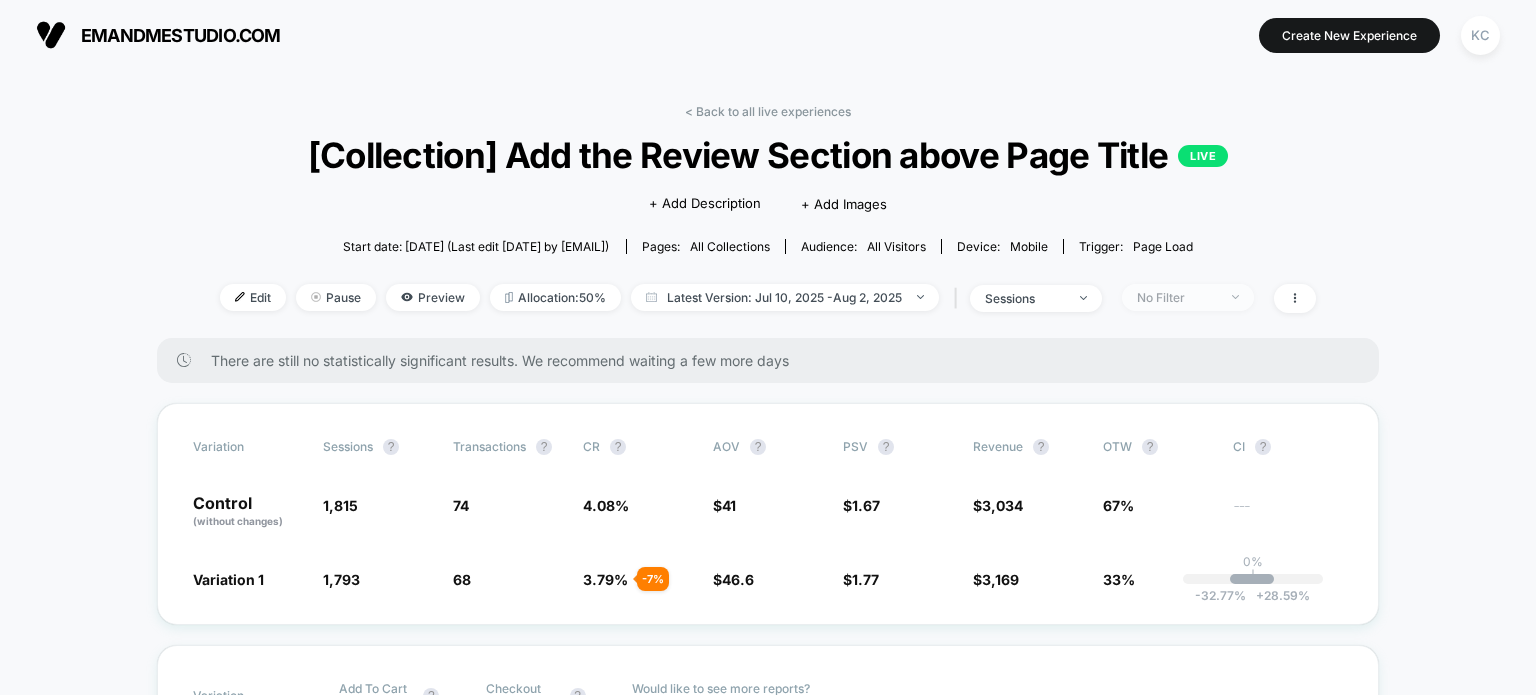 click on "No Filter" at bounding box center [1188, 297] 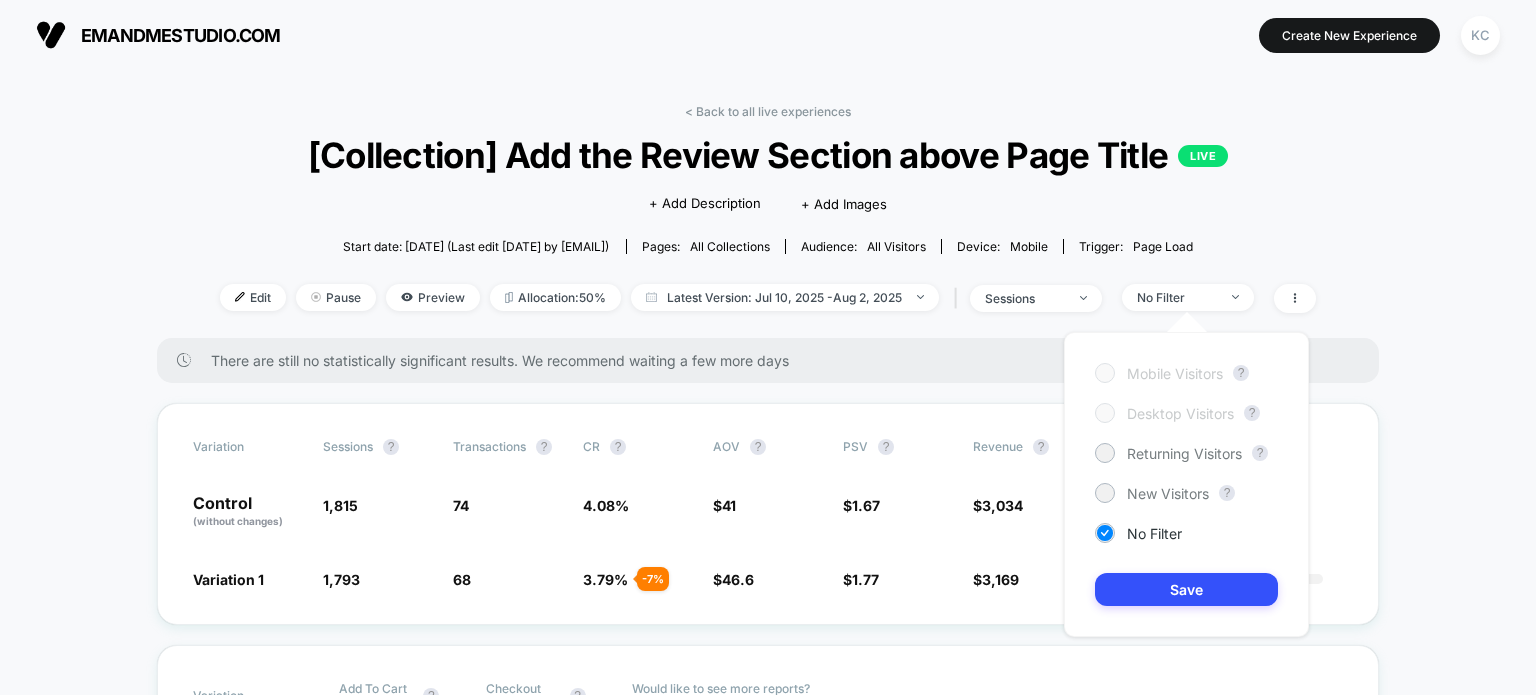 click on "< Back to all live experiences  [Collection] Add the Review Section above Page Title LIVE Click to edit experience details + Add Description + Add Images Start date: [DATE] (Last edit [DATE] by [EMAIL]) Pages: all collections Audience: All Visitors Device: mobile Trigger: Page Load Edit Pause  Preview Allocation:  50% Latest Version:     [DATE]    -    [DATE] |   sessions   No Filter There are still no statistically significant results. We recommend waiting a few more days Variation Sessions ? Transactions ? CR ? AOV ? PSV ? Revenue ? OTW ? CI ? Control (without changes) 1,815 74 4.08 % $ 41 $ 1.67 $ 3,034 67% --- Variation 1 1,793 - 1.2 % 68 - 7 % 3.79 % - 7 % $ 46.6 + 13.7 % $ 1.77 + 5.7 % $ 3,169 + 5.7 % 33% 0% | -32.77 % + 28.59 % Variation Add To Cart Rate ? Checkout Rate ? Control (without changes) 13.50 % 2.98 % Variation 1 12.16 % - 9.9 % 2.90 % - 2.5 % Would like to see more reports? Items Per Purchase Product Details Views Rate Pages Per Session Signups Signups Rate" at bounding box center [768, 3271] 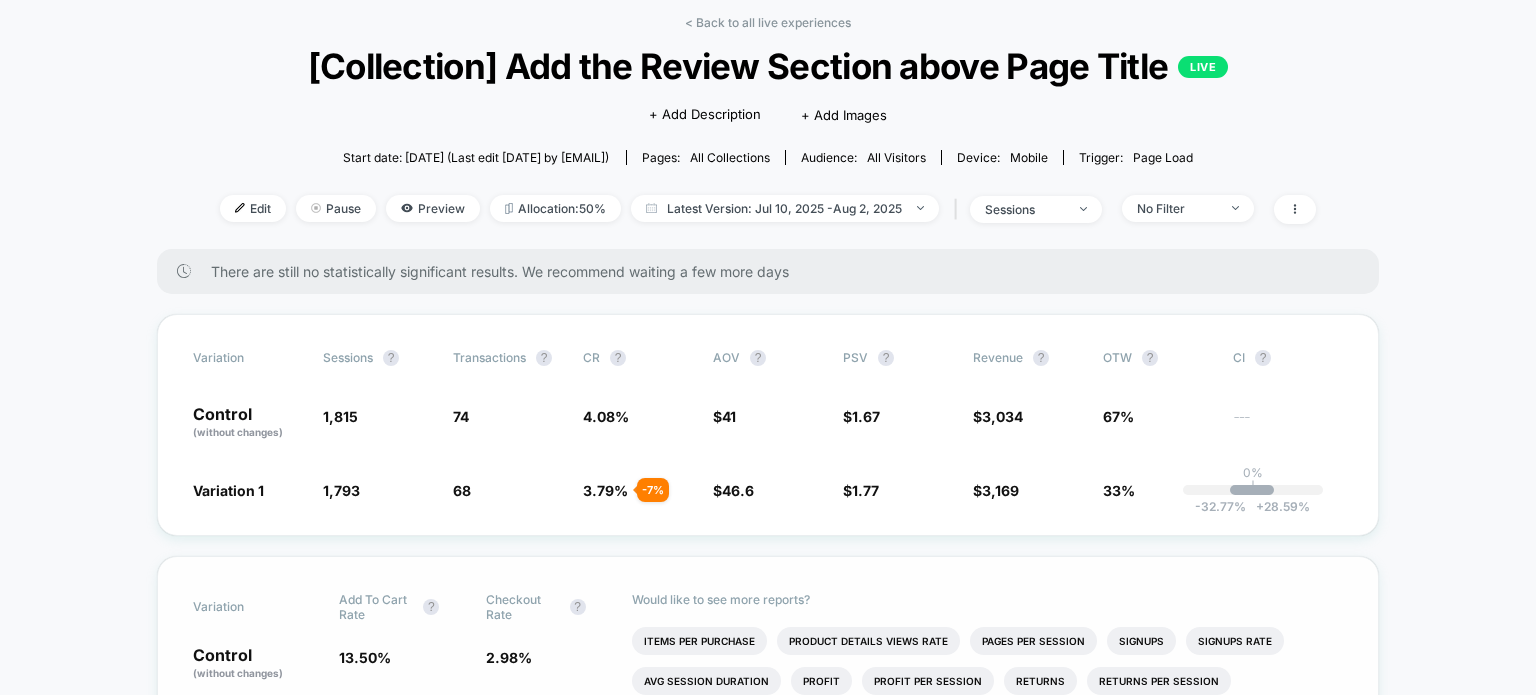 scroll, scrollTop: 0, scrollLeft: 0, axis: both 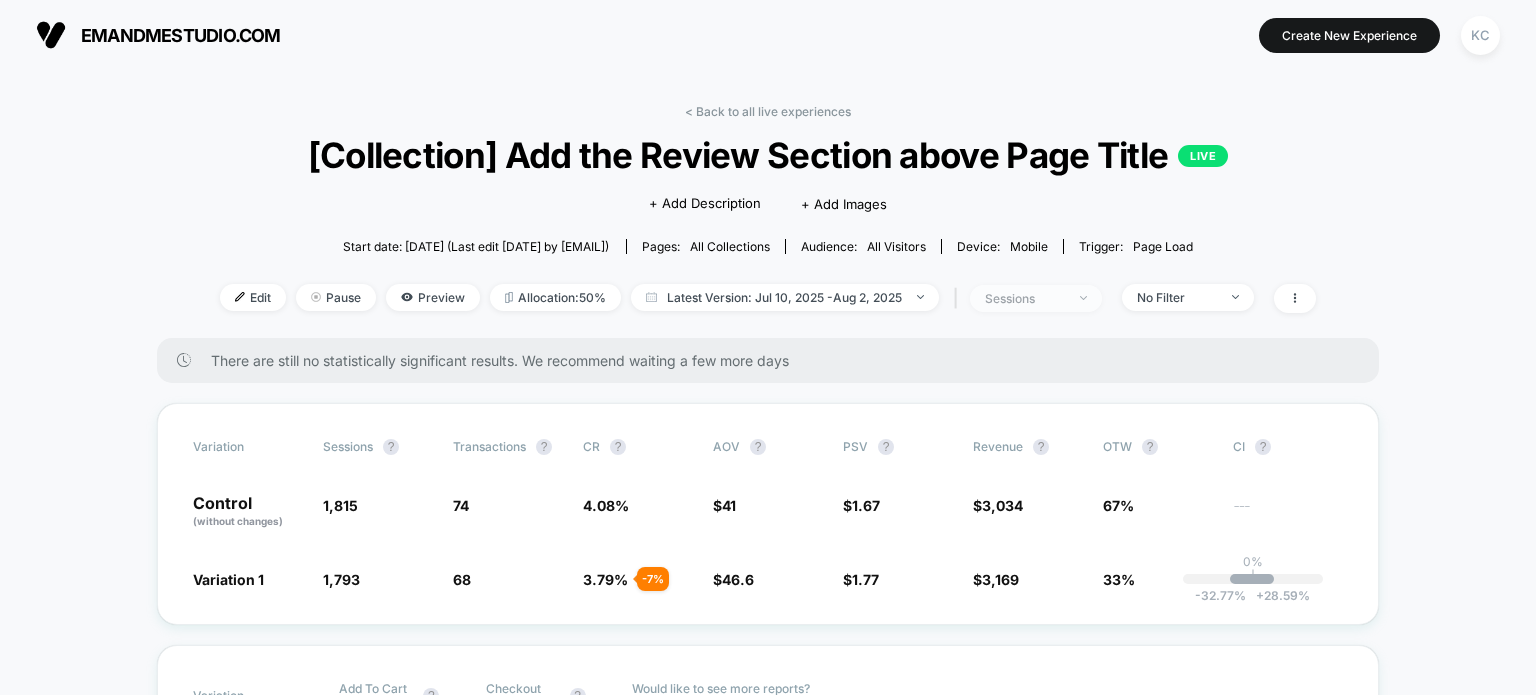 click on "sessions" at bounding box center (1036, 298) 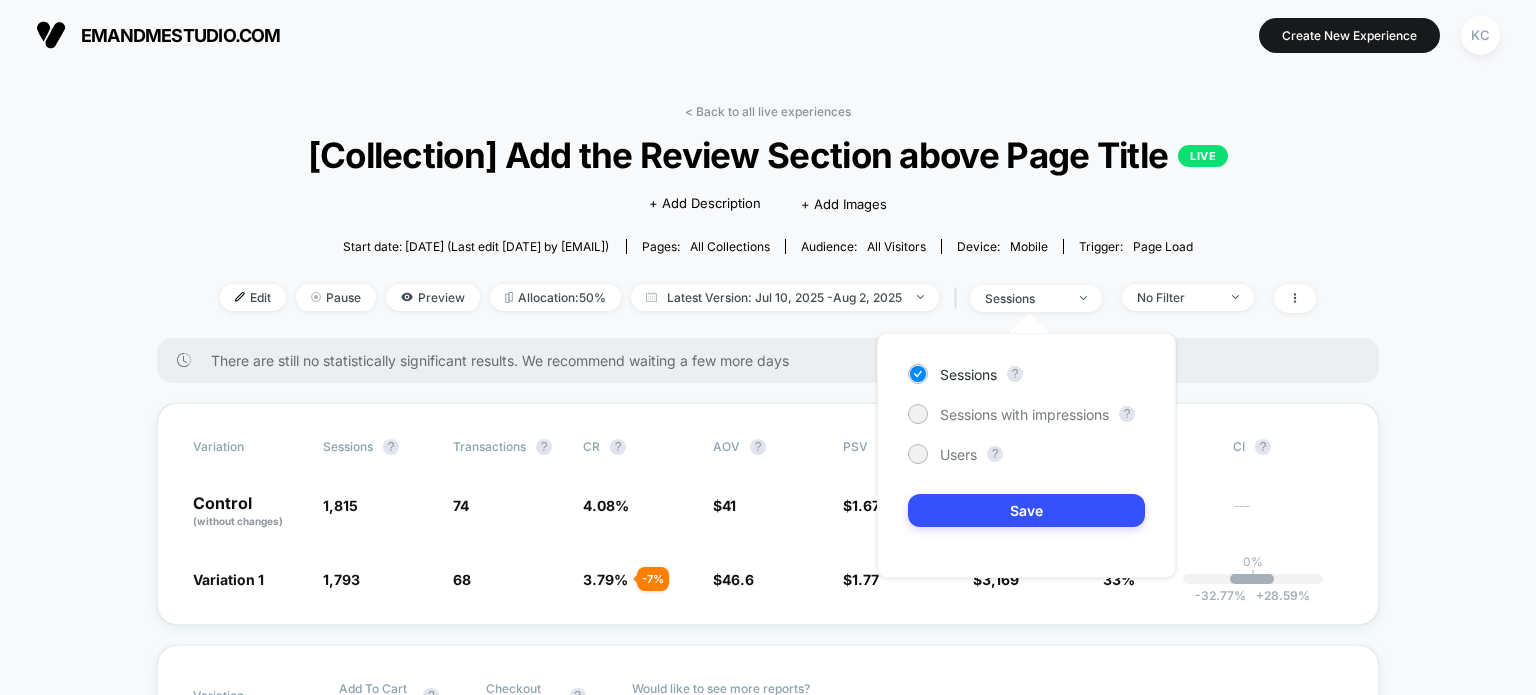 click on "< Back to all live experiences  [Collection] Add the Review Section above Page Title LIVE Click to edit experience details + Add Description + Add Images Start date: [DATE] (Last edit [DATE] by [EMAIL]) Pages: all collections Audience: All Visitors Device: mobile Trigger: Page Load Edit Pause  Preview Allocation:  50% Latest Version:     [DATE]    -    [DATE] |   sessions   No Filter There are still no statistically significant results. We recommend waiting a few more days Variation Sessions ? Transactions ? CR ? AOV ? PSV ? Revenue ? OTW ? CI ? Control (without changes) 1,815 74 4.08 % $ 41 $ 1.67 $ 3,034 67% --- Variation 1 1,793 - 1.2 % 68 - 7 % 3.79 % - 7 % $ 46.6 + 13.7 % $ 1.77 + 5.7 % $ 3,169 + 5.7 % 33% 0% | -32.77 % + 28.59 % Variation Add To Cart Rate ? Checkout Rate ? Control (without changes) 13.50 % 2.98 % Variation 1 12.16 % - 9.9 % 2.90 % - 2.5 % Would like to see more reports? Items Per Purchase Product Details Views Rate Pages Per Session Signups Signups Rate" at bounding box center (768, 3271) 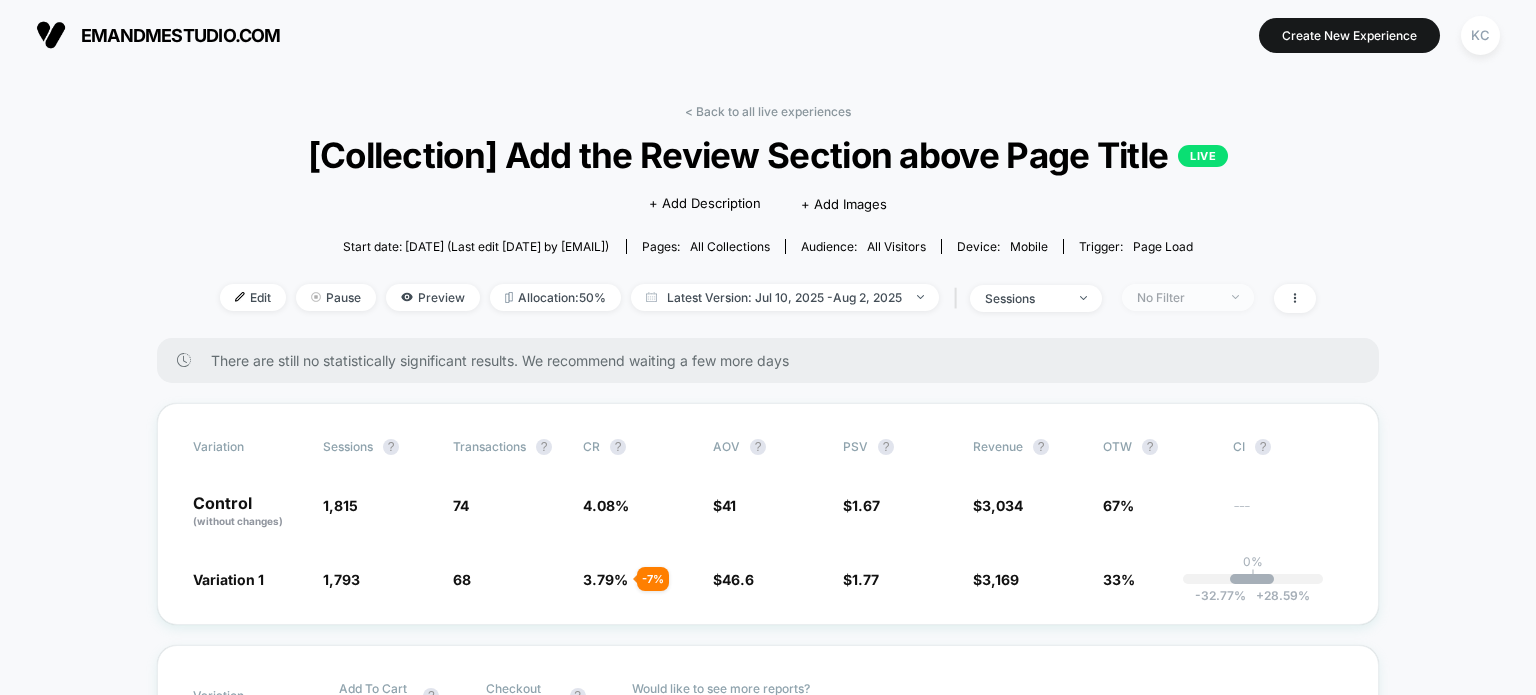 click on "No Filter" at bounding box center [1188, 297] 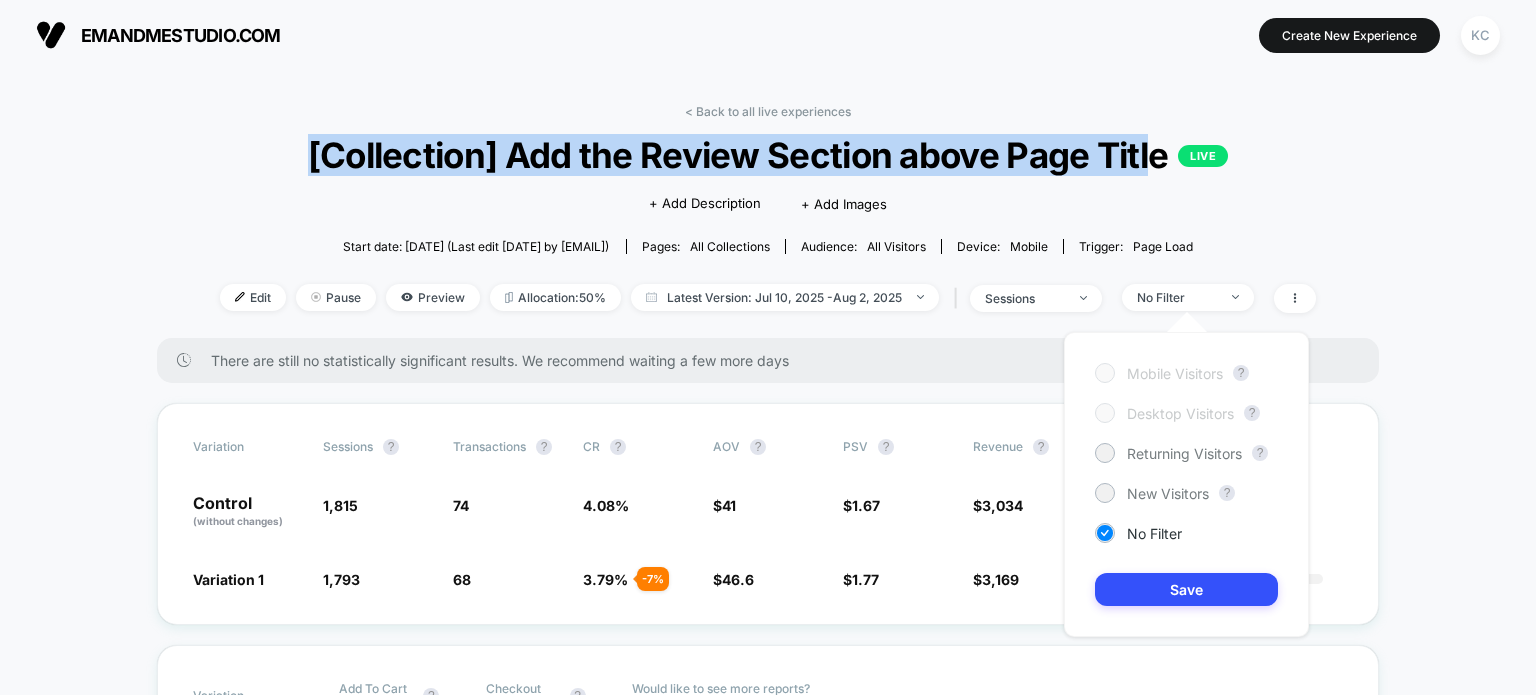 drag, startPoint x: 300, startPoint y: 149, endPoint x: 1150, endPoint y: 159, distance: 850.05884 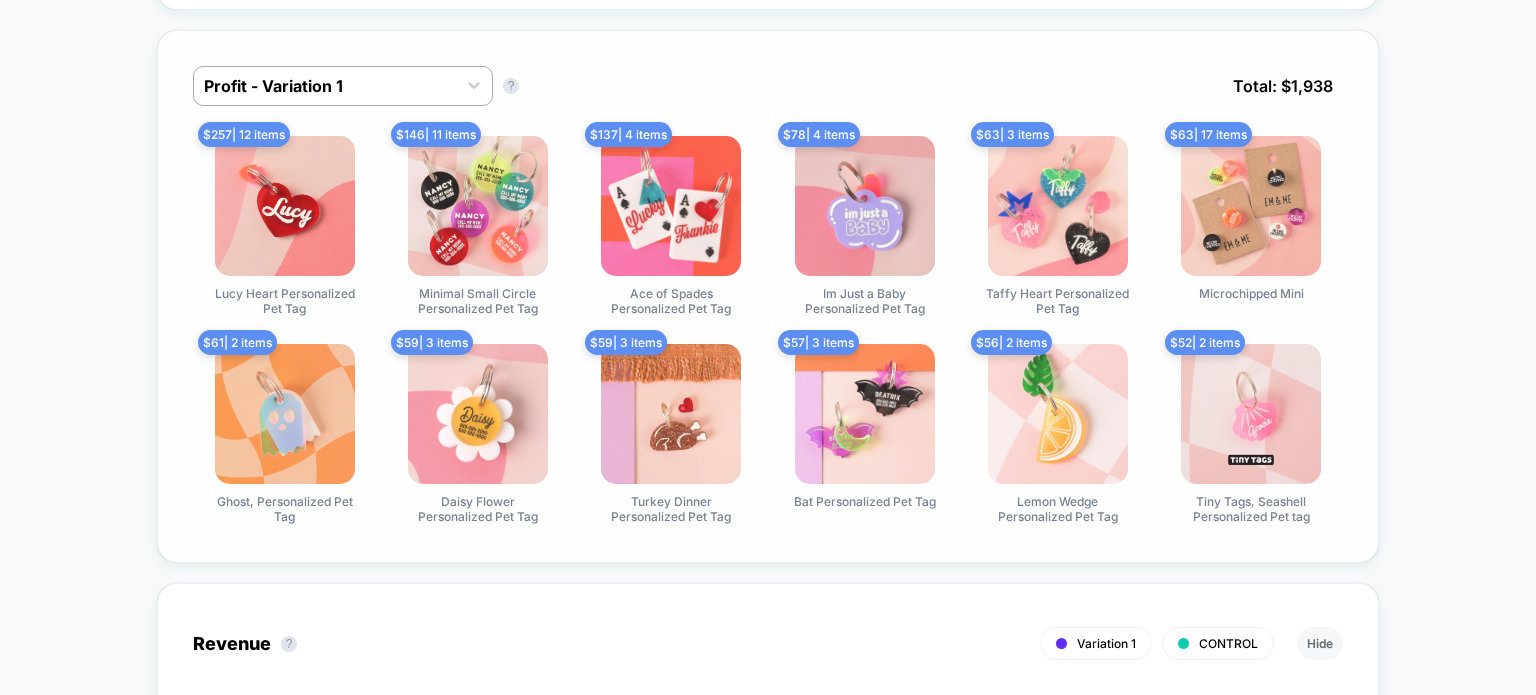 scroll, scrollTop: 0, scrollLeft: 0, axis: both 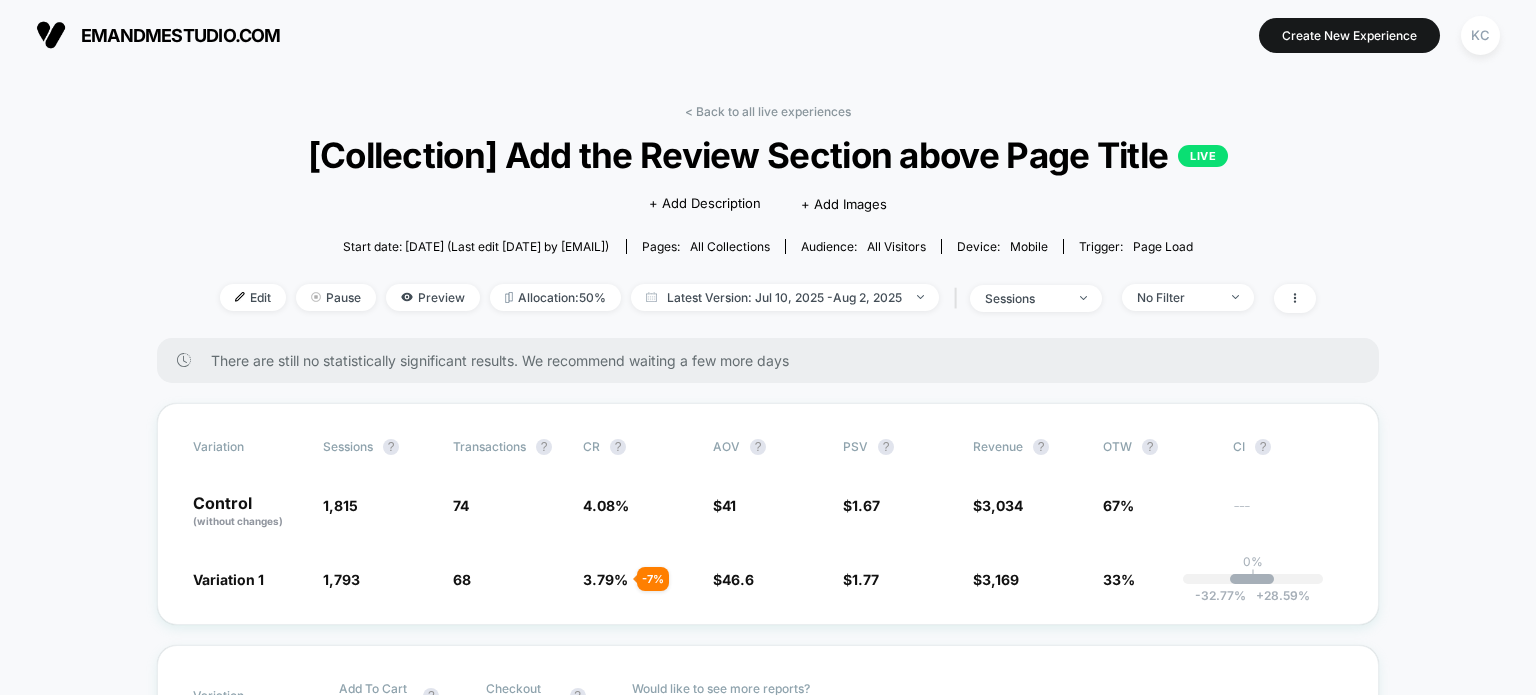 click on "< Back to all live experiences  [Collection] Add the Review Section above Page Title LIVE Click to edit experience details + Add Description + Add Images Start date: [DATE] (Last edit [DATE] by [EMAIL]) Pages: all collections Audience: All Visitors Device: mobile Trigger: Page Load Edit Pause  Preview Allocation:  50% Latest Version:     [DATE]    -    [DATE] |   sessions   No Filter There are still no statistically significant results. We recommend waiting a few more days Variation Sessions ? Transactions ? CR ? AOV ? PSV ? Revenue ? OTW ? CI ? Control (without changes) 1,815 74 4.08 % $ 41 $ 1.67 $ 3,034 67% --- Variation 1 1,793 - 1.2 % 68 - 7 % 3.79 % - 7 % $ 46.6 + 13.7 % $ 1.77 + 5.7 % $ 3,169 + 5.7 % 33% 0% | -32.77 % + 28.59 % Variation Add To Cart Rate ? Checkout Rate ? Control (without changes) 13.50 % 2.98 % Variation 1 12.16 % - 9.9 % 2.90 % - 2.5 % Would like to see more reports? Items Per Purchase Product Details Views Rate Pages Per Session Signups Signups Rate" at bounding box center [768, 3251] 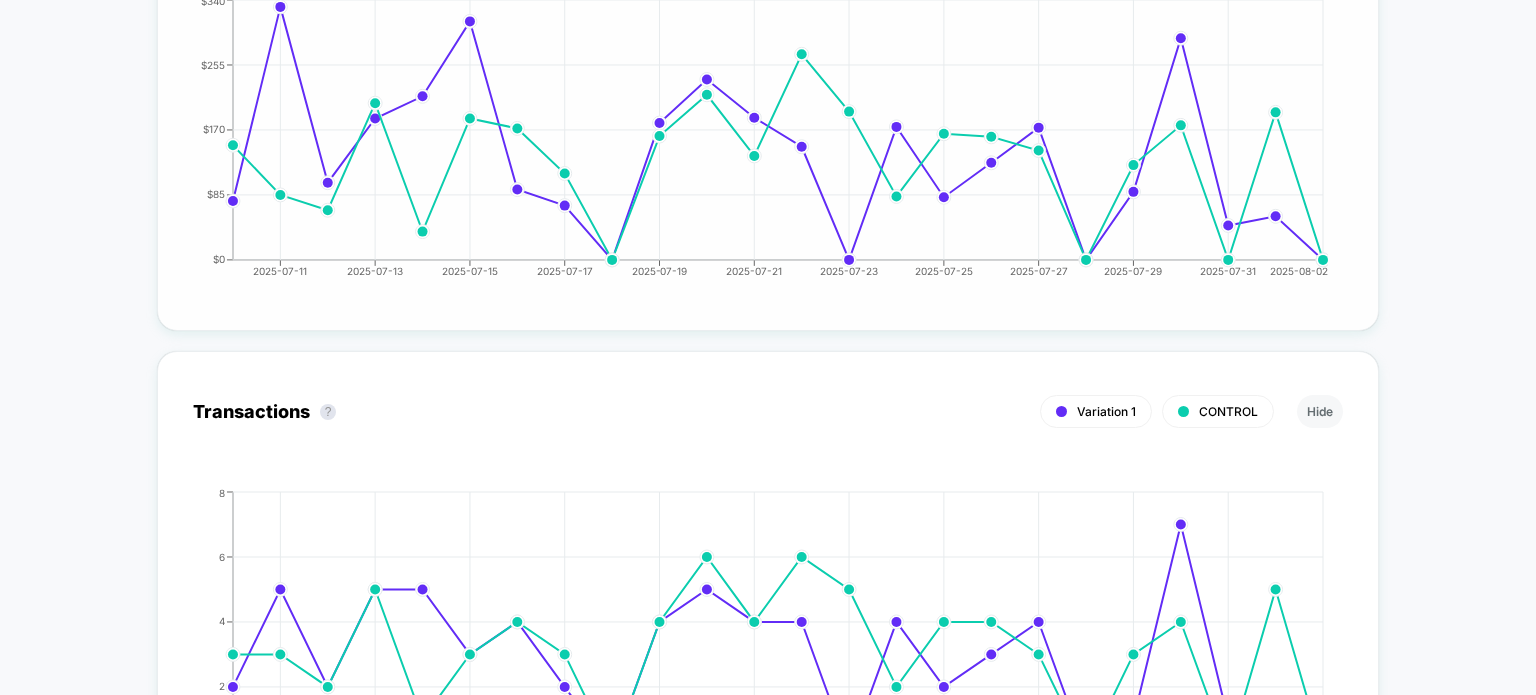 scroll, scrollTop: 2000, scrollLeft: 0, axis: vertical 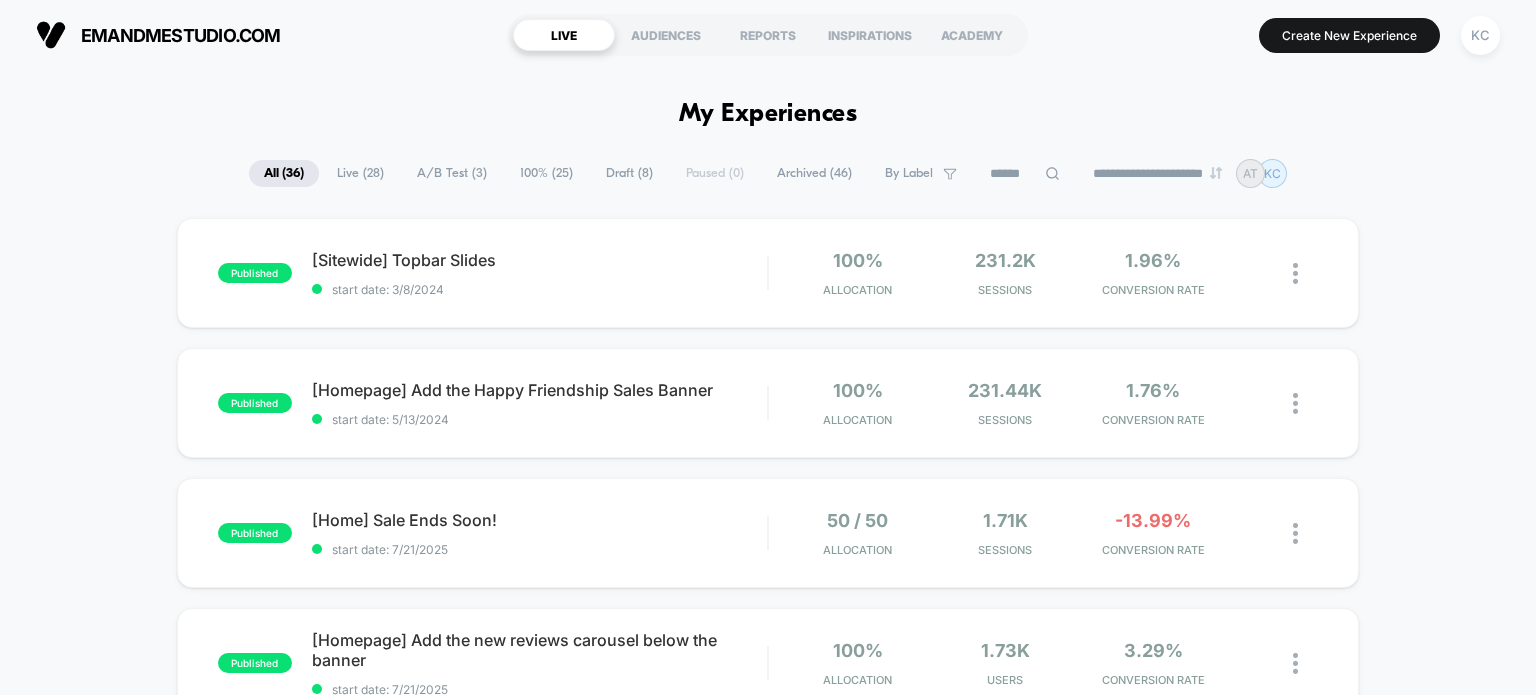 click on "A/B Test ( 3 )" at bounding box center [452, 173] 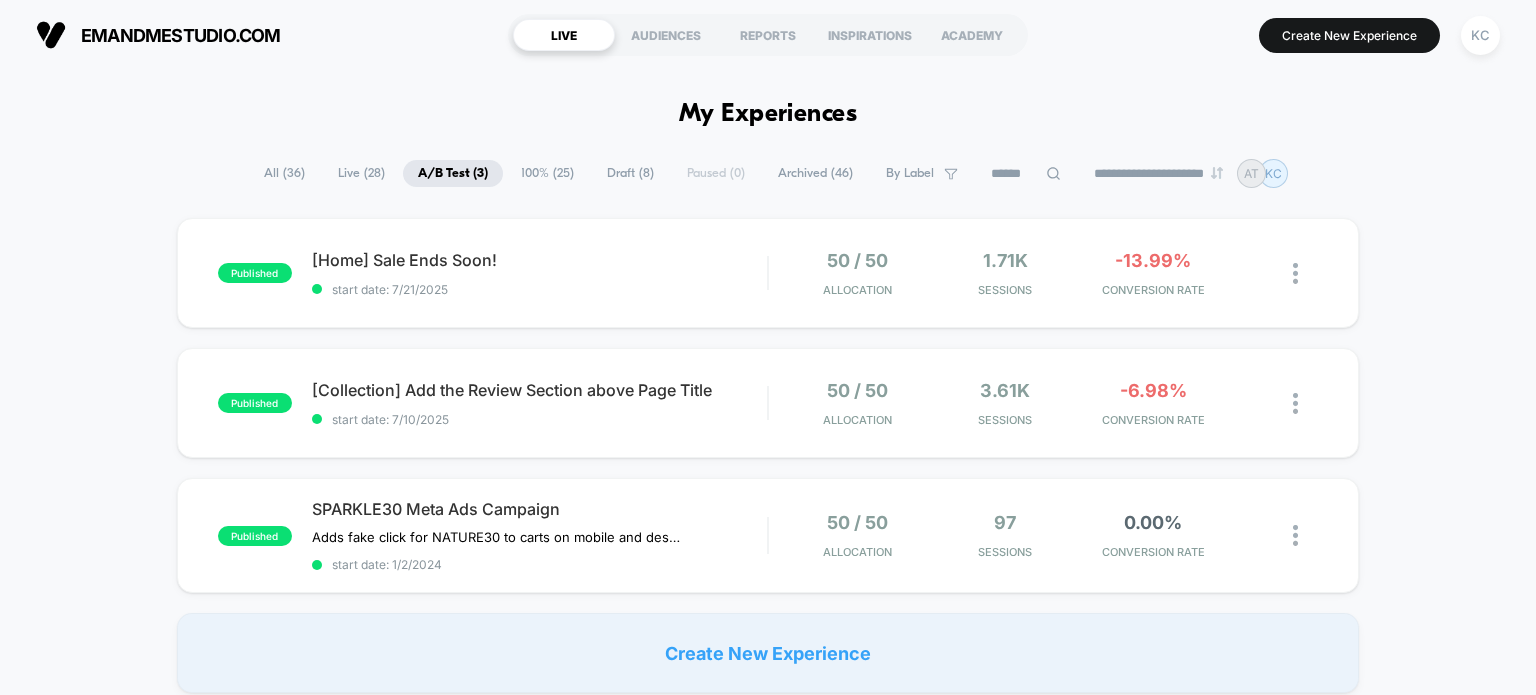 click on "100% ( 25 )" at bounding box center [547, 173] 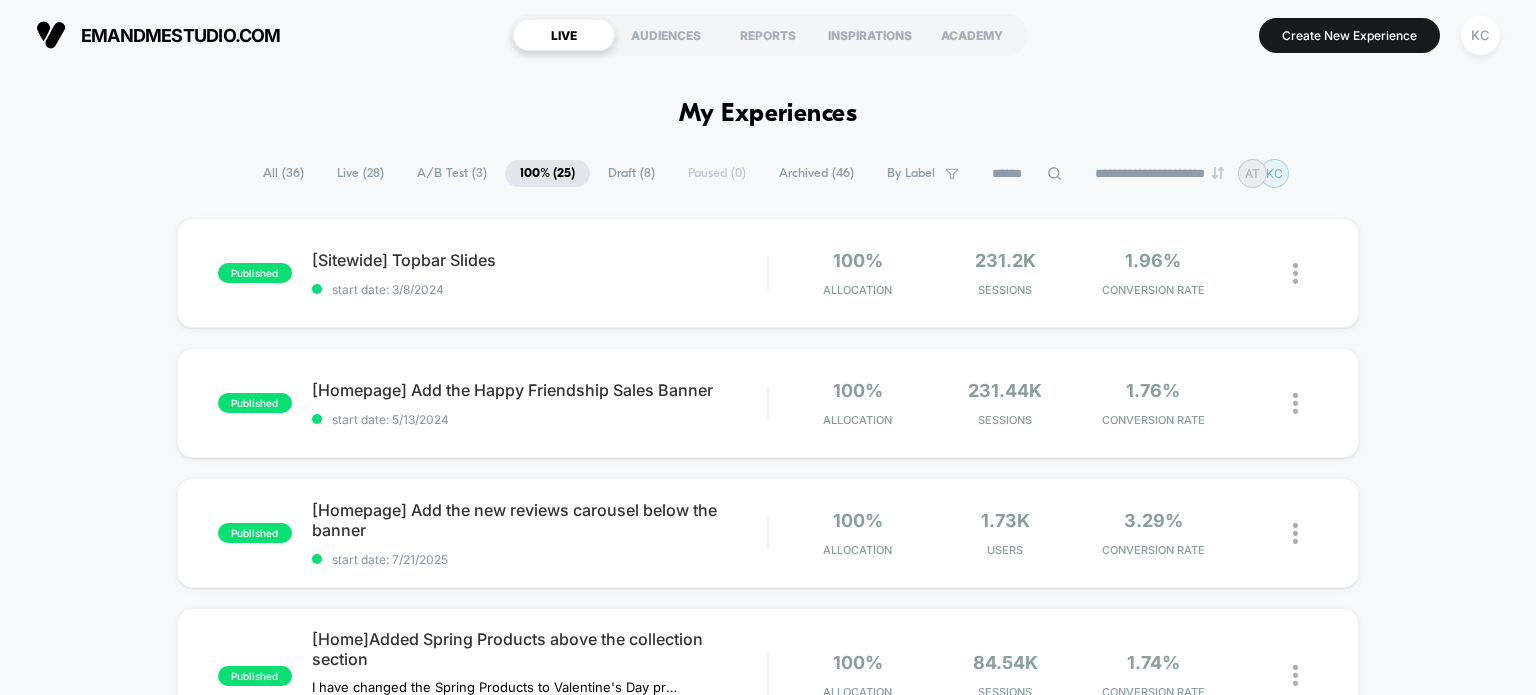 click on "Live ( 28 )" at bounding box center (360, 173) 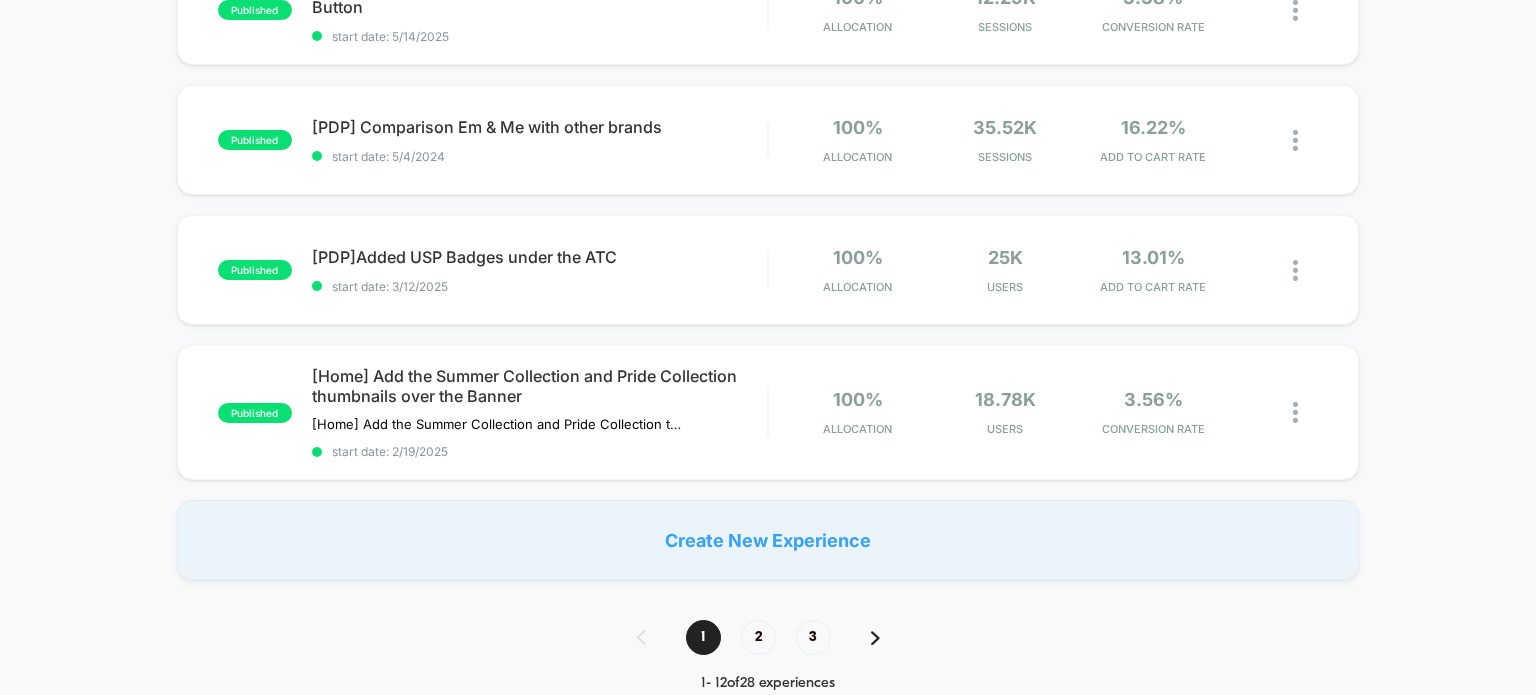scroll, scrollTop: 0, scrollLeft: 0, axis: both 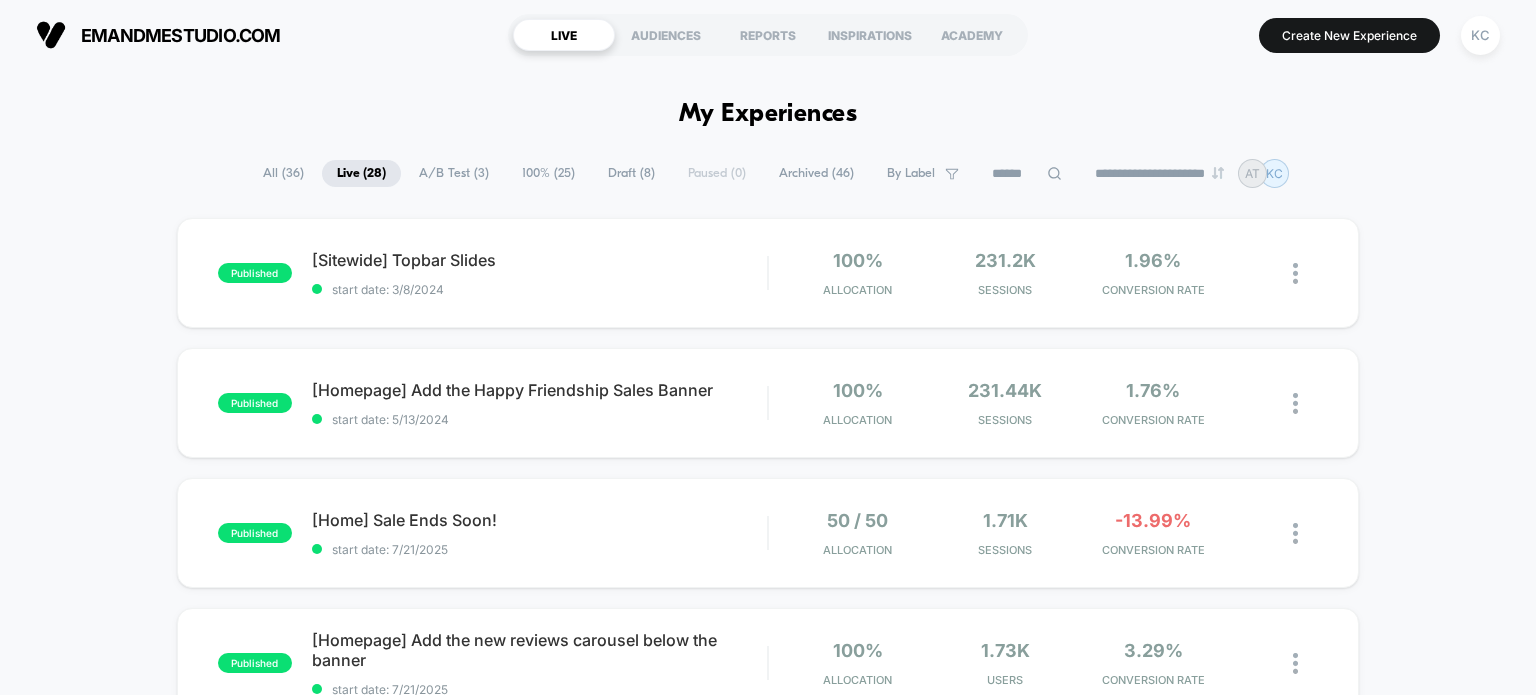 click on "All ( 36 )" at bounding box center [283, 173] 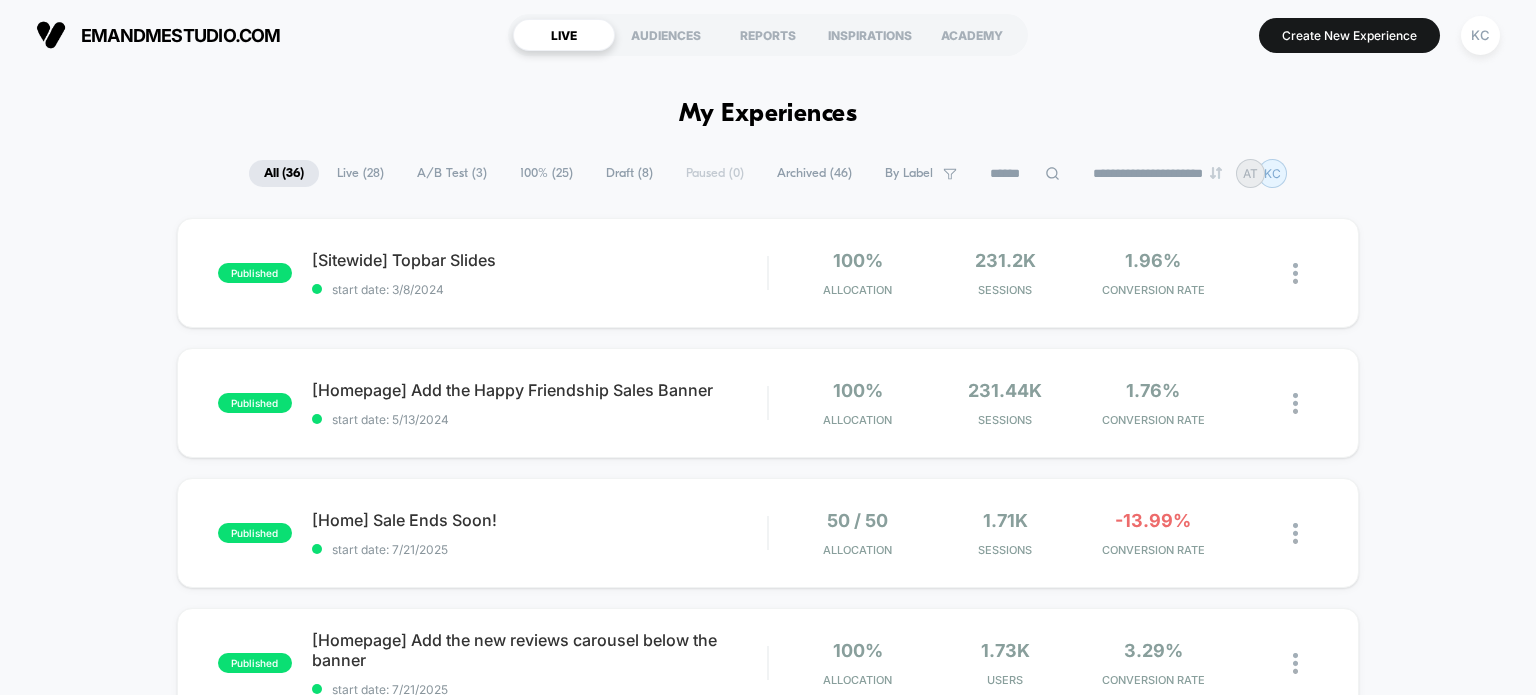 click on "Draft ( 8 )" at bounding box center (629, 173) 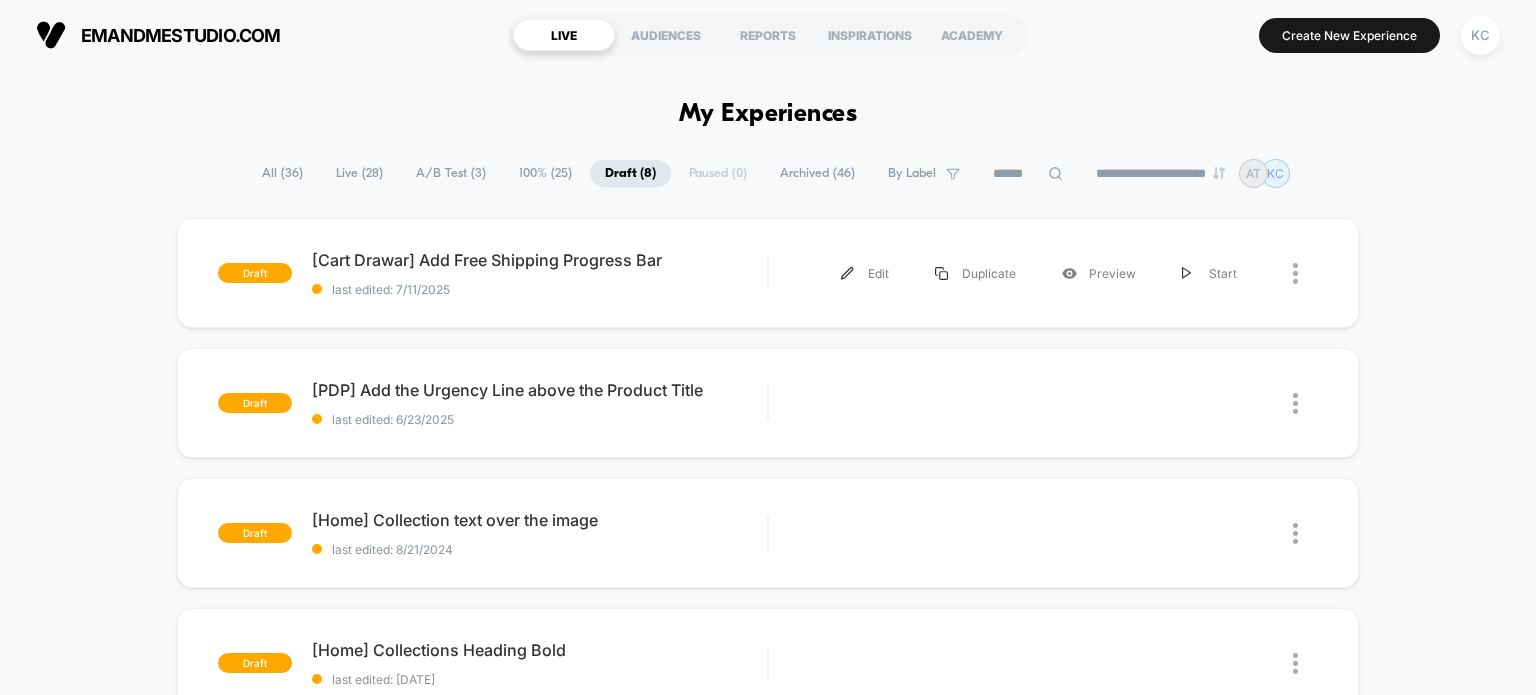 click on "draft [Cart Drawar] Add Free Shipping Progress Bar last edited: 7/11/2025 Edit Duplicate Preview Start draft [PDP] Add the Urgency Line above the Product Title last edited: 6/23/2025 Edit Duplicate Preview Start draft [Home] Collection text over the image last edited: 8/21/2024 Edit Duplicate Preview Start draft [Home] Collections Heading Bold last edited: 8/5/2024 Edit Duplicate Preview Start draft [PDP] Add Shipping Text Added text (Get fast and free shipping on orders over $40) above the title of the product. Click to edit experience details Added text (Get fast and free shipping on orders over $40) above the title of the product. last edited: 6/7/2024 Edit Duplicate Preview Start draft [PDP] Add placeholder in the form last edited: 5/17/2024 Edit Duplicate Preview Start draft [Collections] Added badge on product images last edited: 3/22/2024 Edit Duplicate Preview Start draft Customer Favorite tag last edited: 3/9/2024 Edit Duplicate Preview Start Create New Experience" at bounding box center [768, 780] 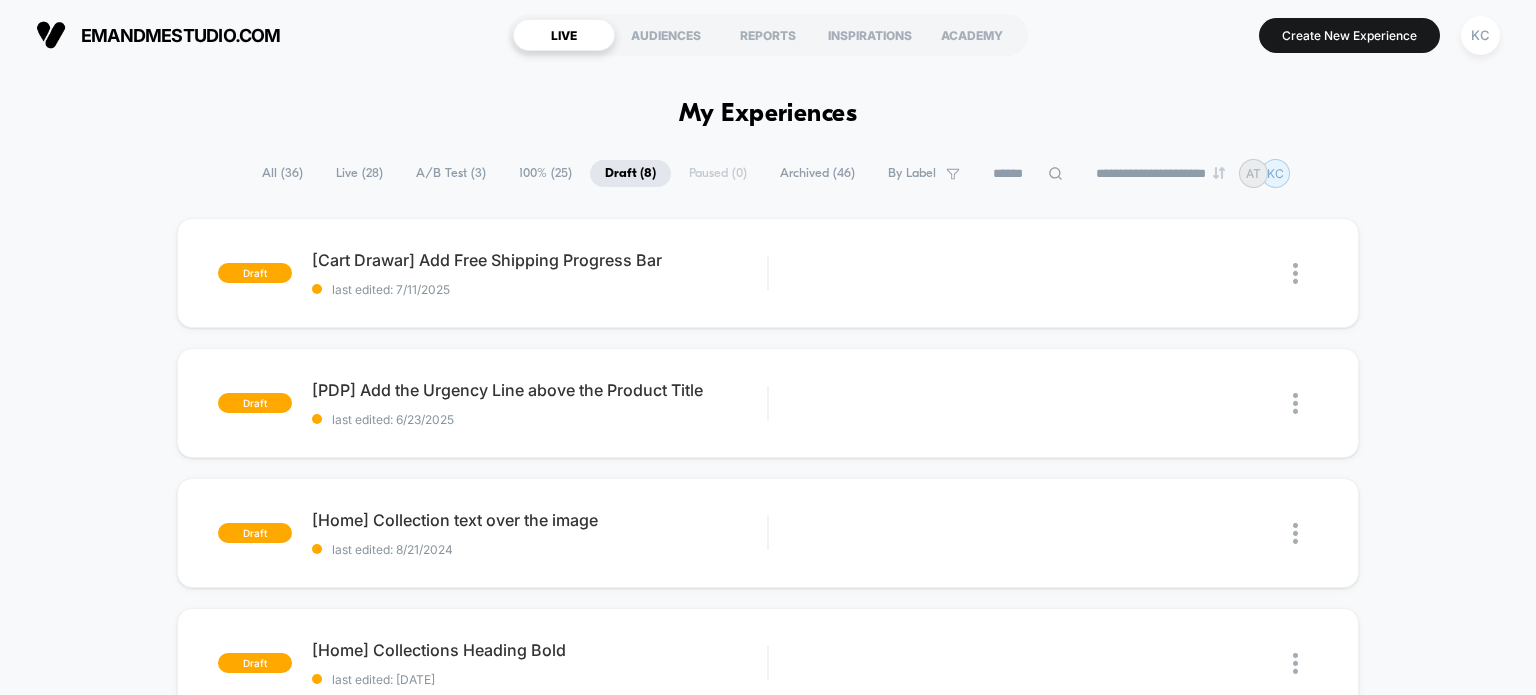 click on "**********" at bounding box center [768, 1602] 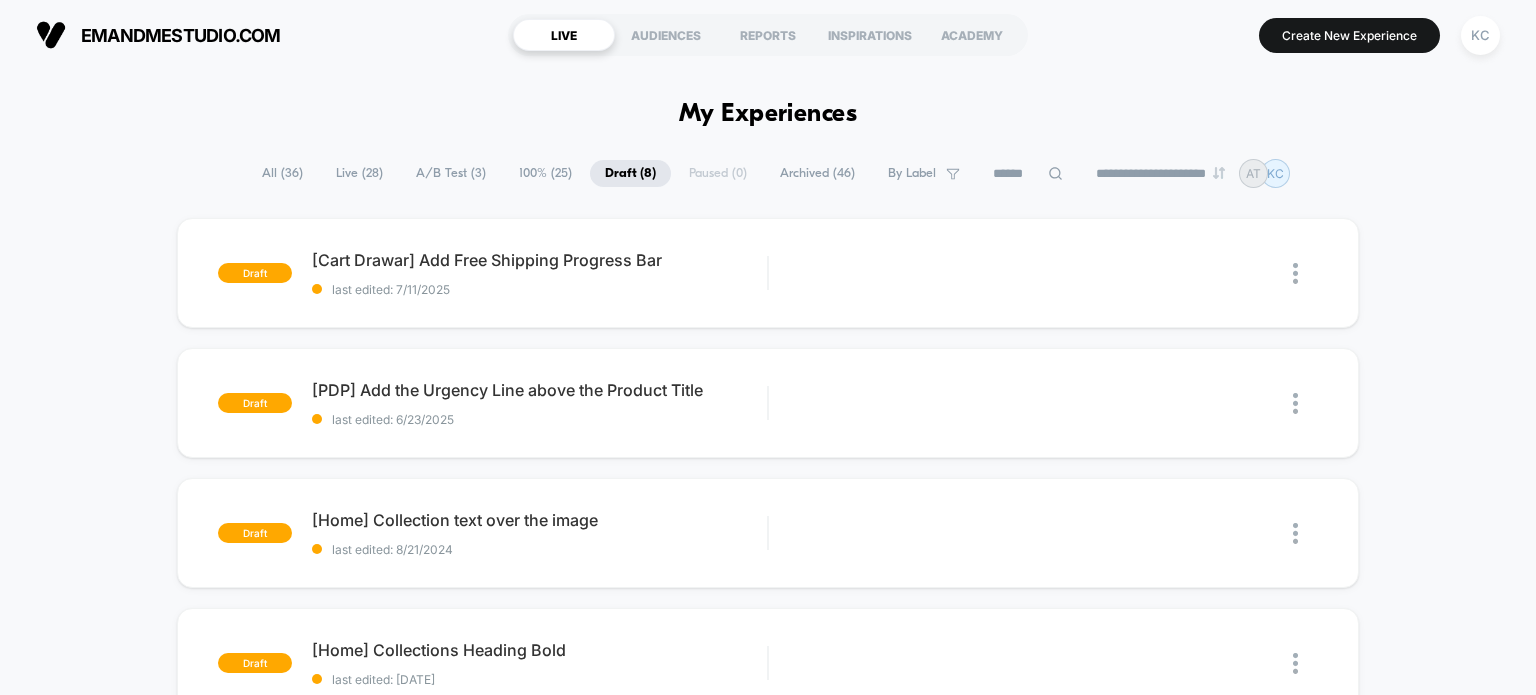 click on "All ( 36 )" at bounding box center (282, 173) 